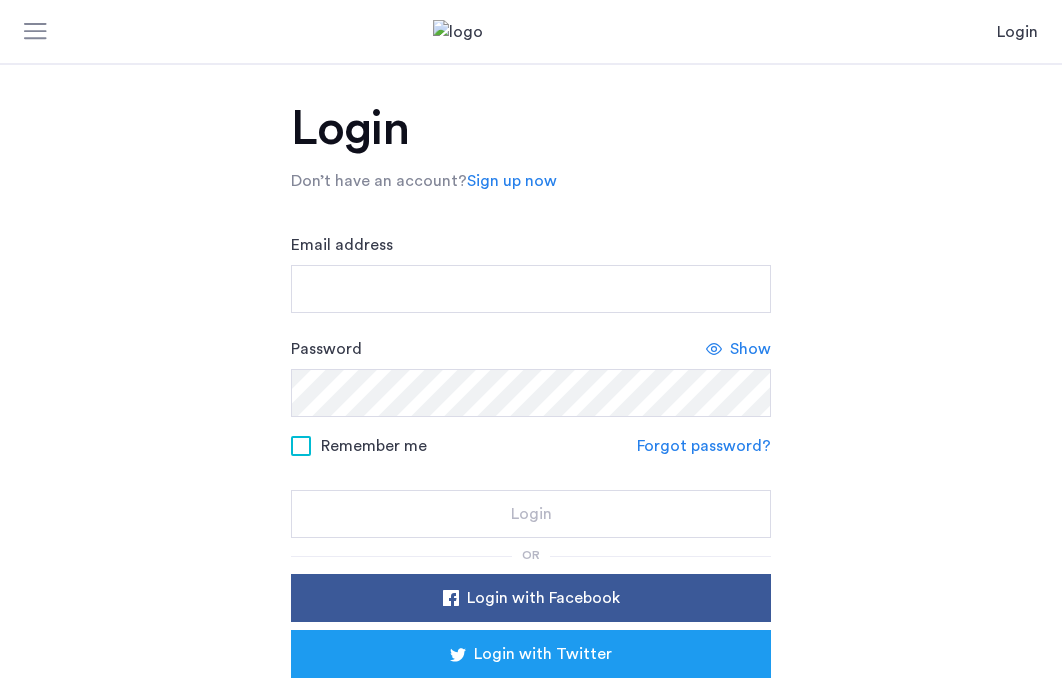 scroll, scrollTop: 0, scrollLeft: 0, axis: both 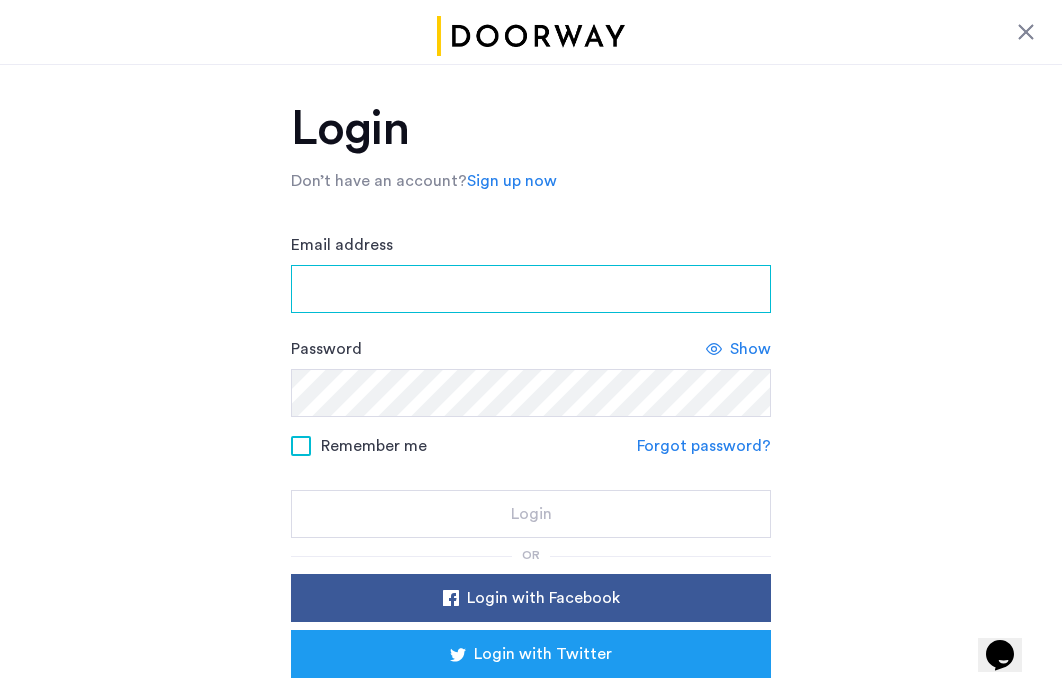 click on "Email address" at bounding box center [531, 289] 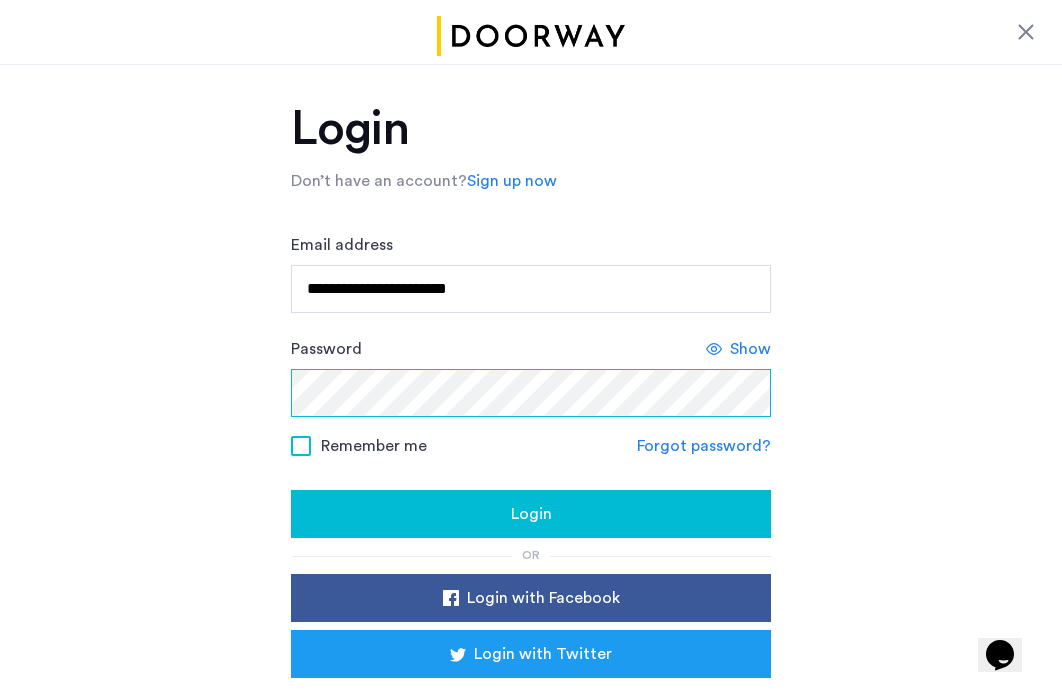 click on "Login" 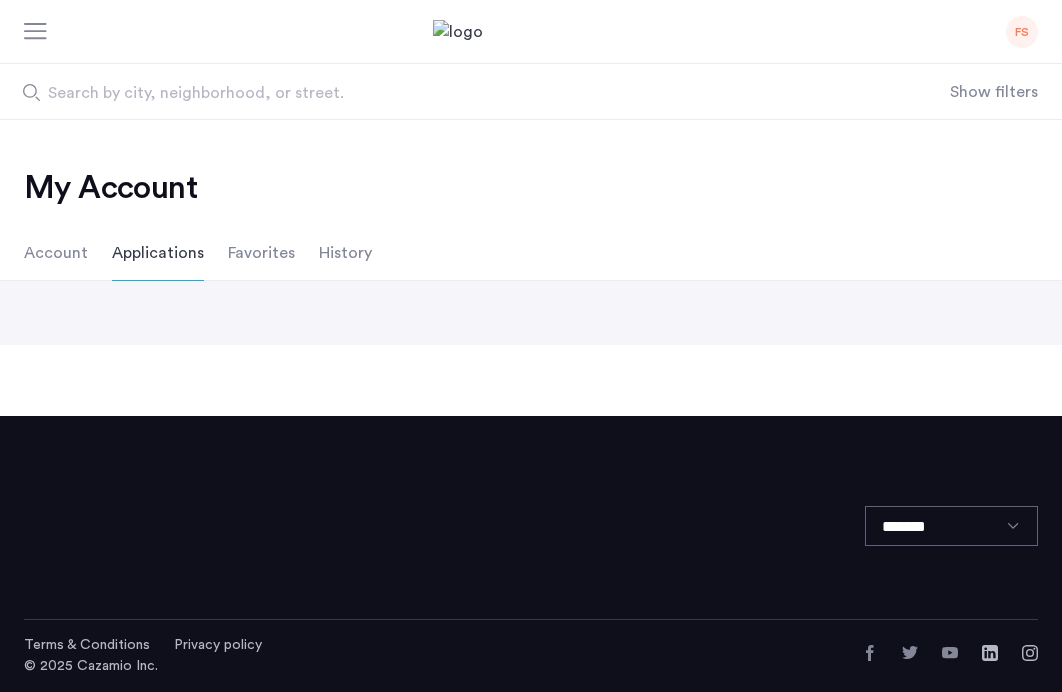 scroll, scrollTop: 0, scrollLeft: 0, axis: both 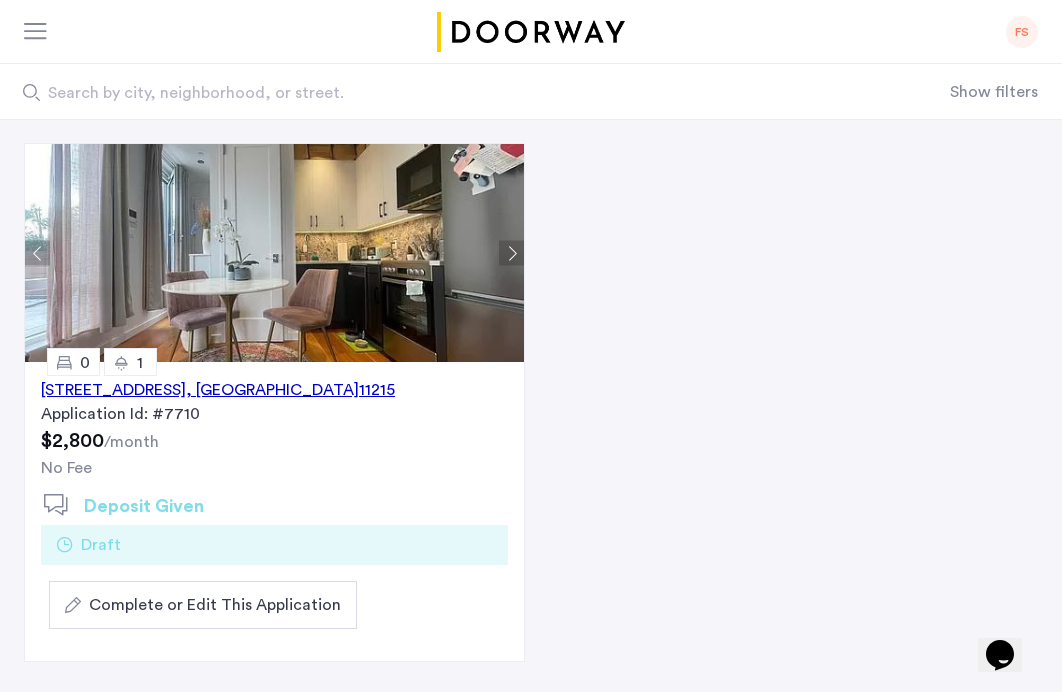 click 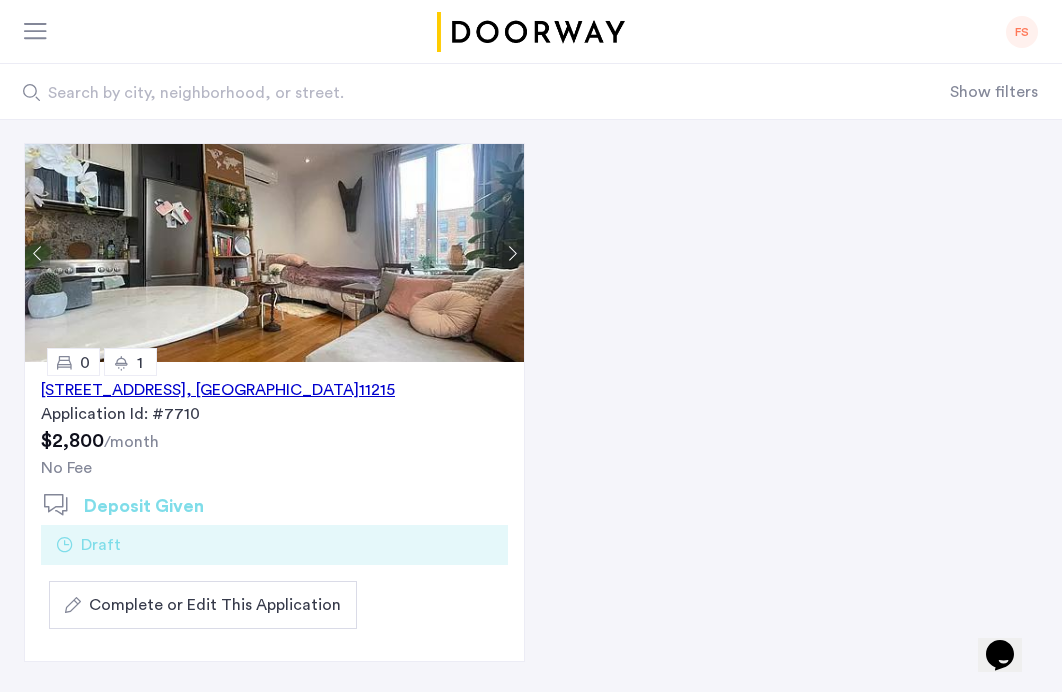click 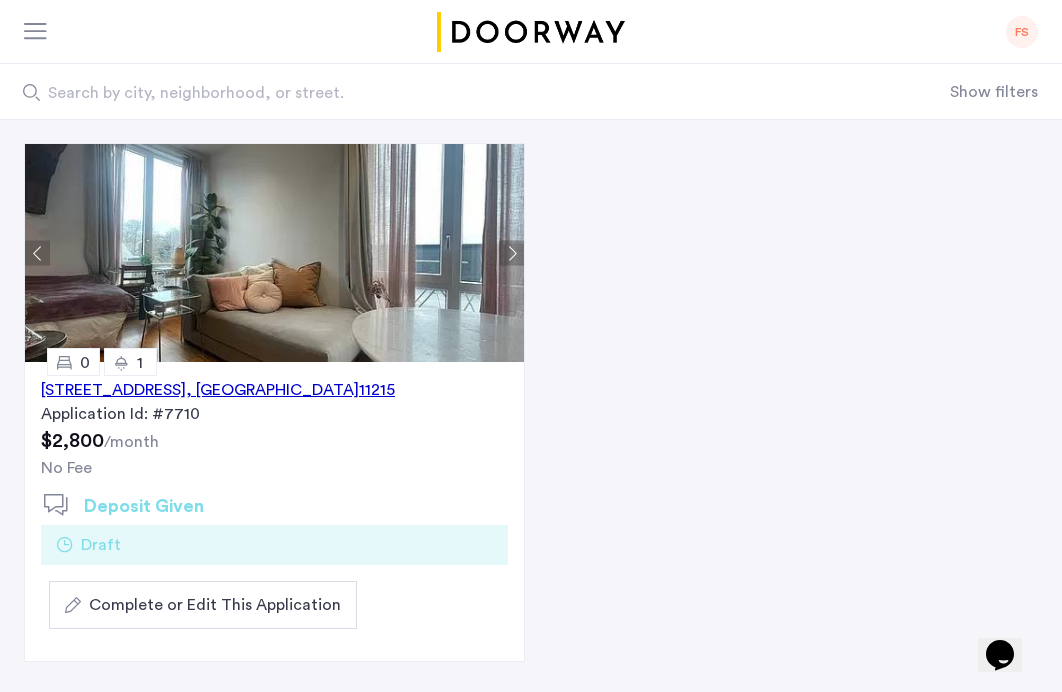 click 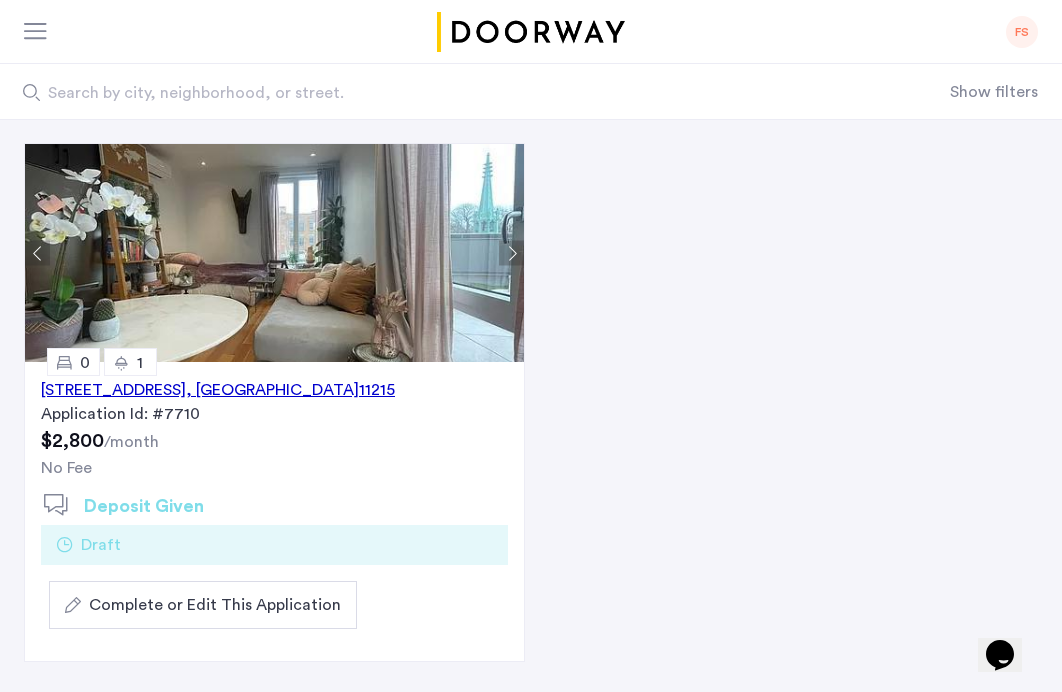 click 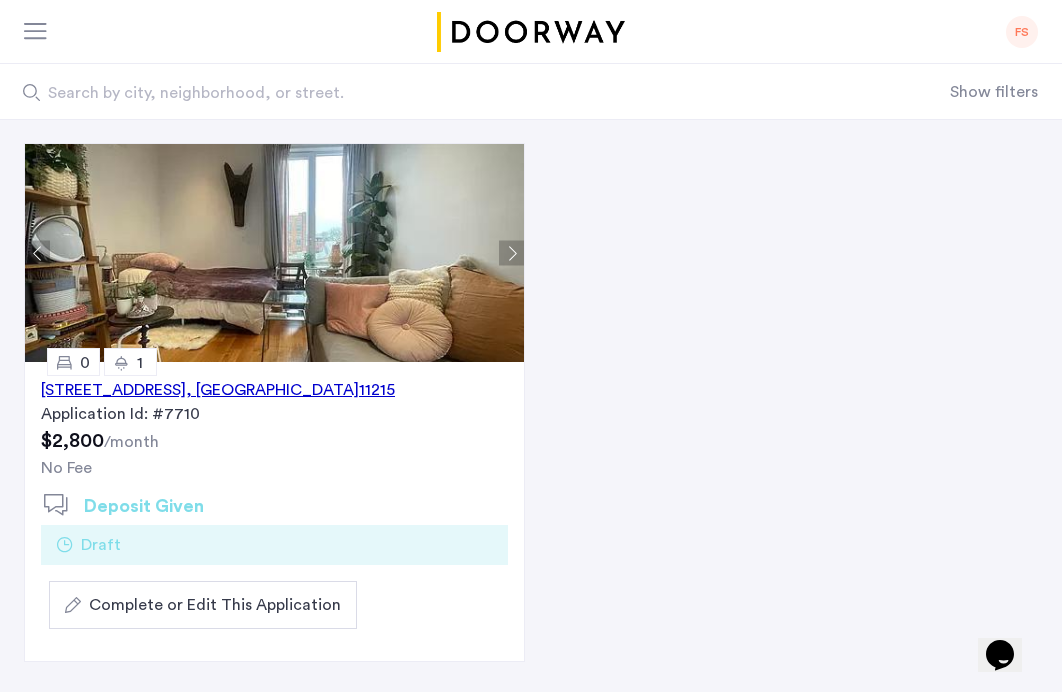 click 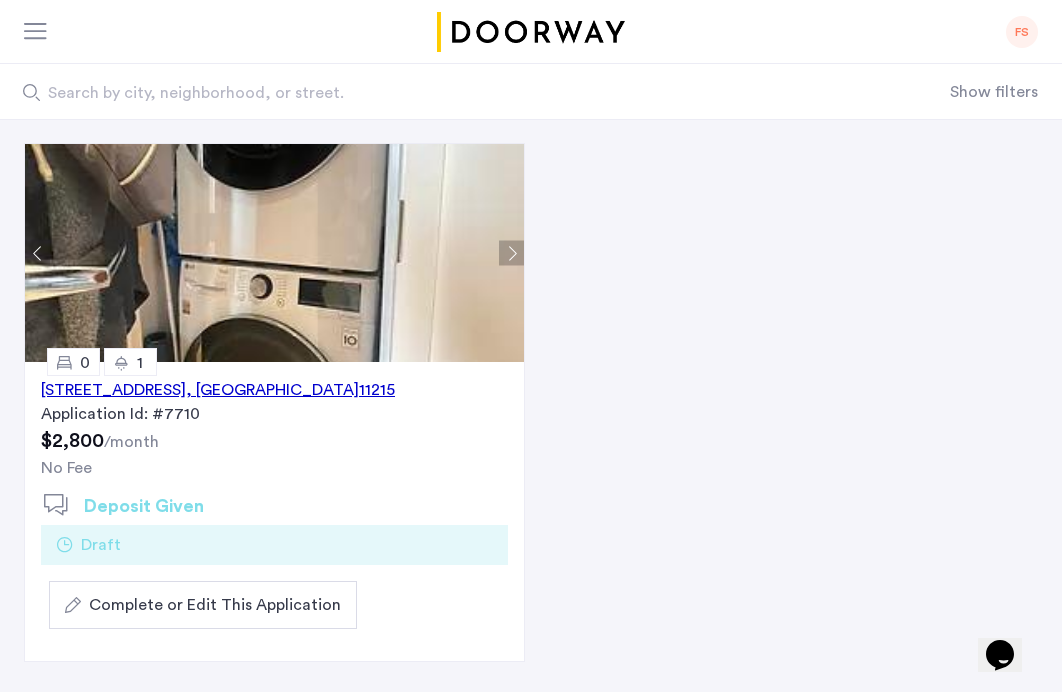 click 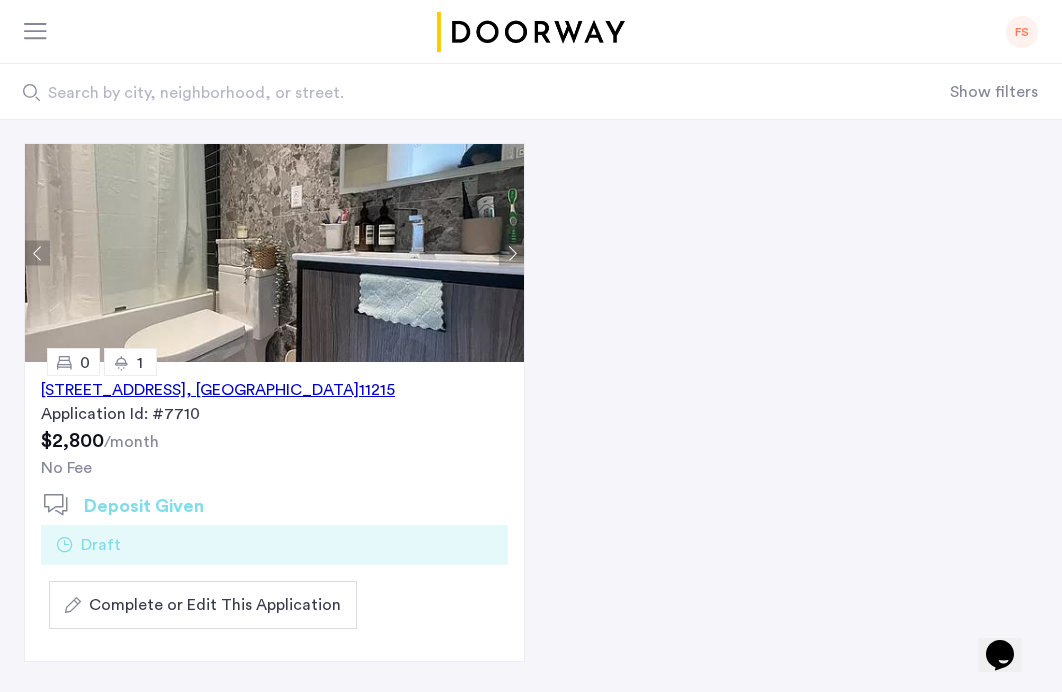click 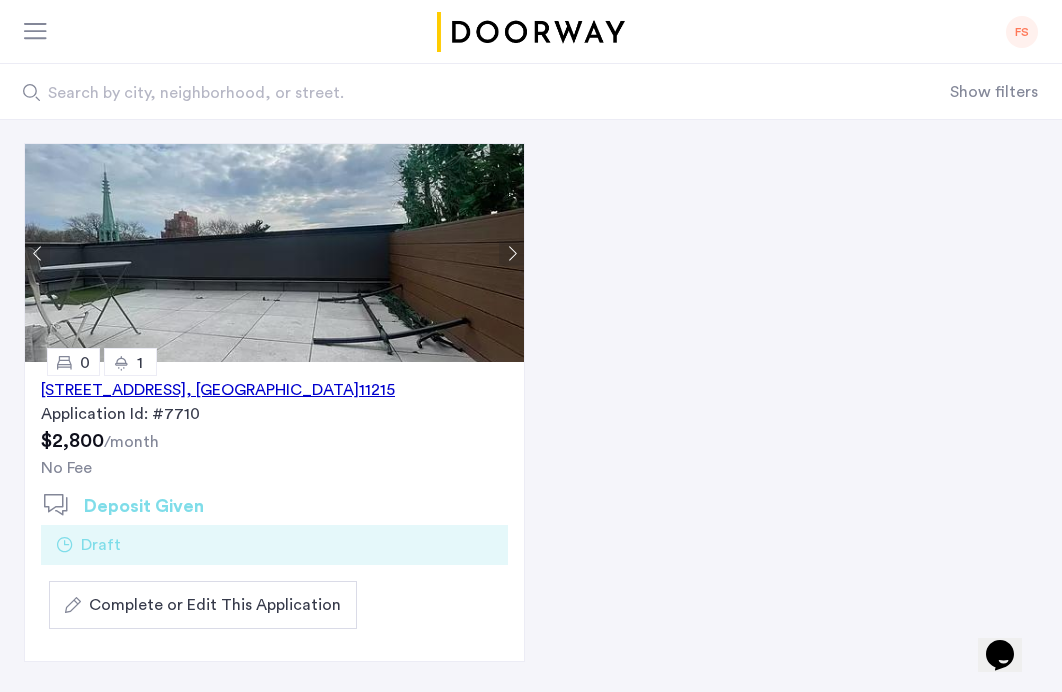 click 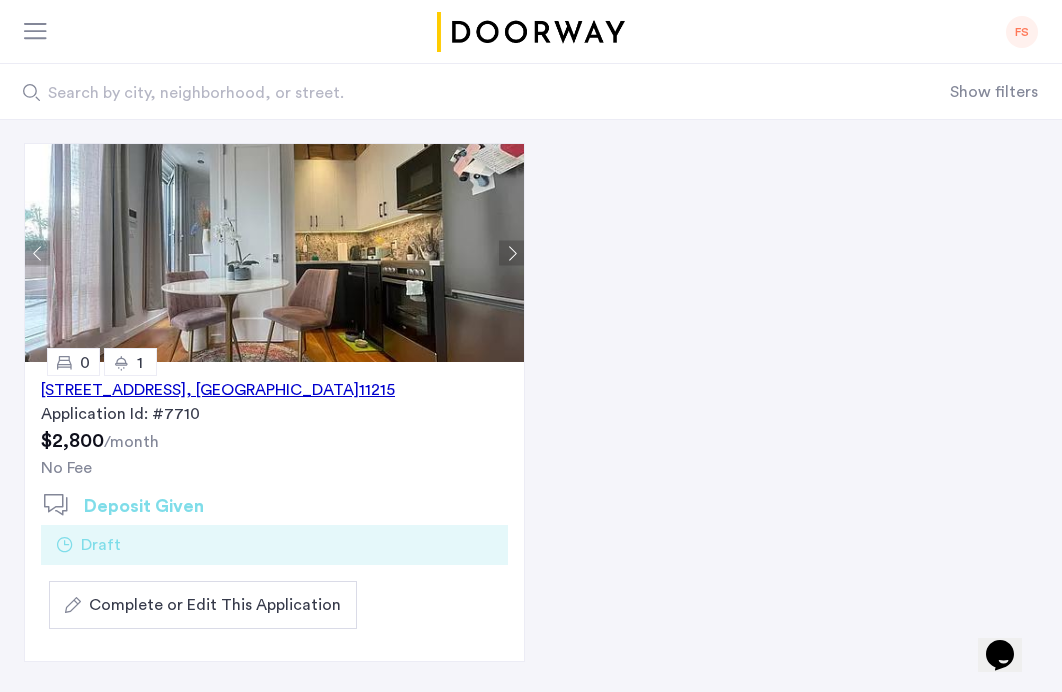 click 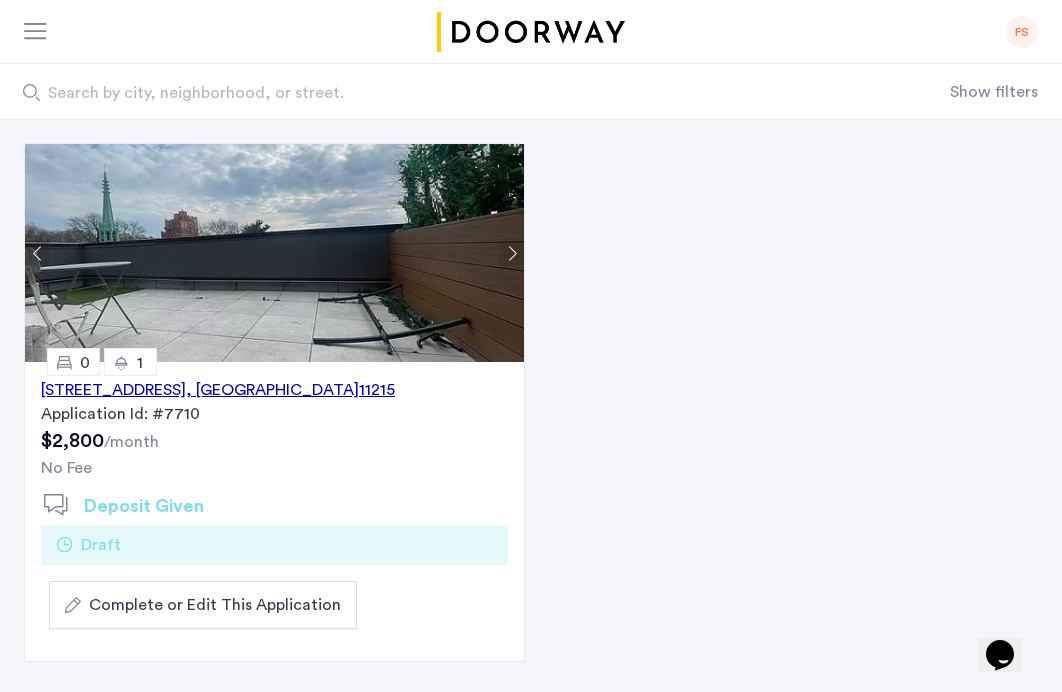 click 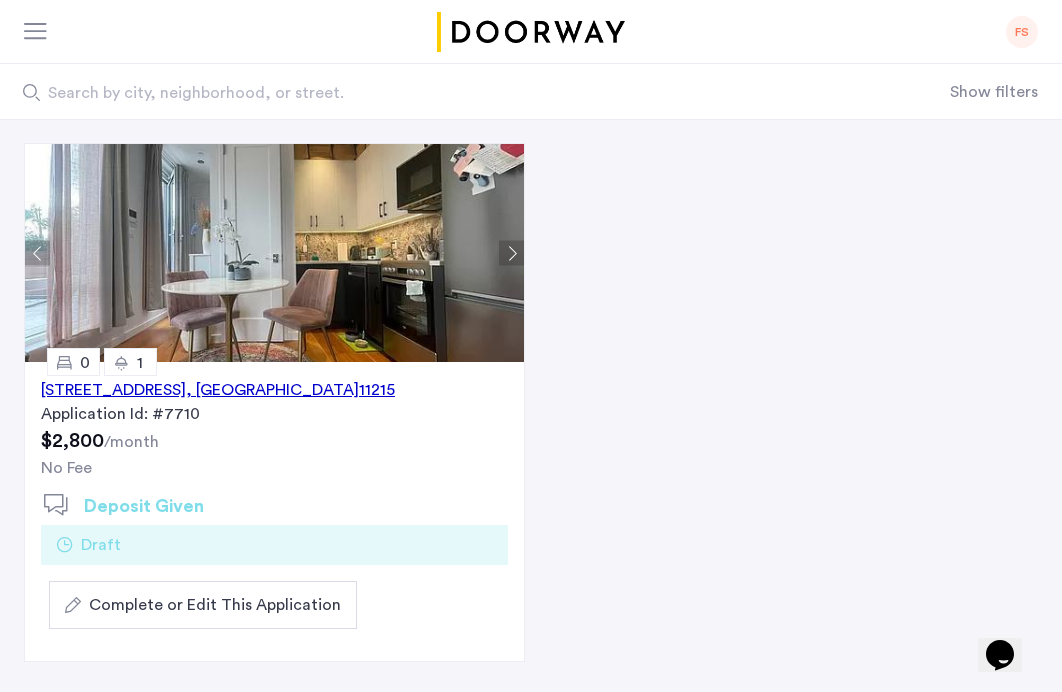 click 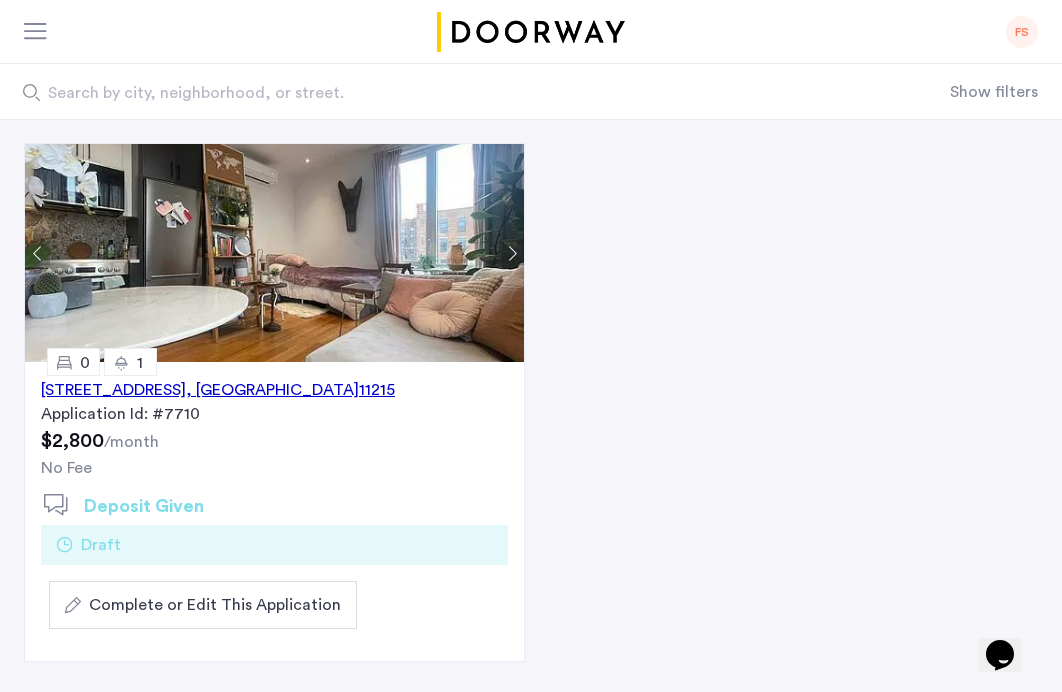 click 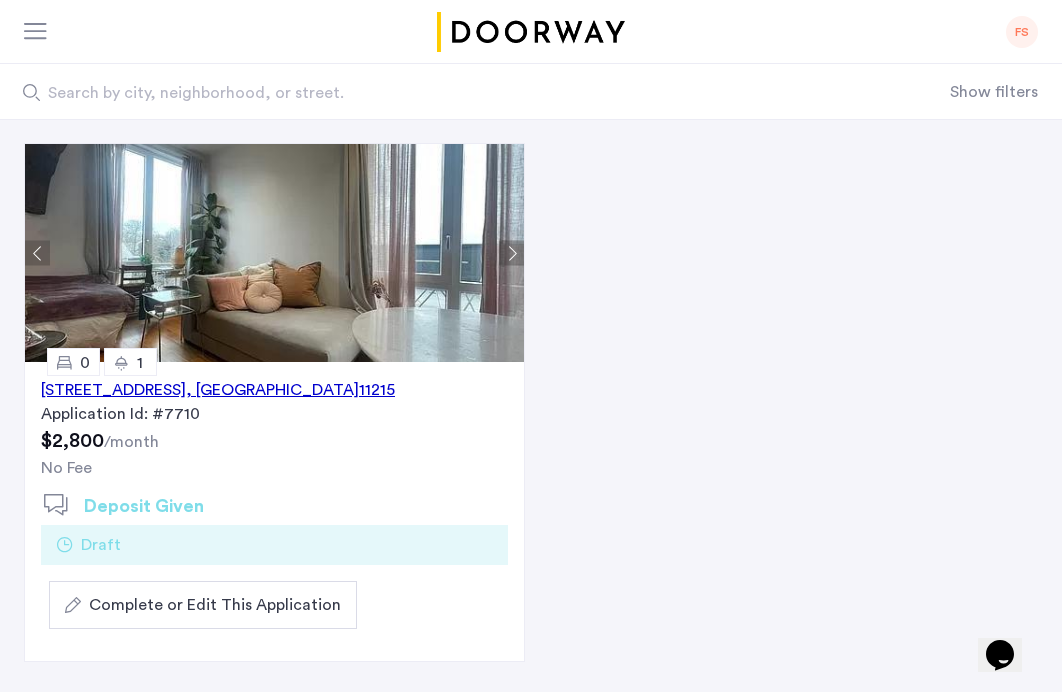 click 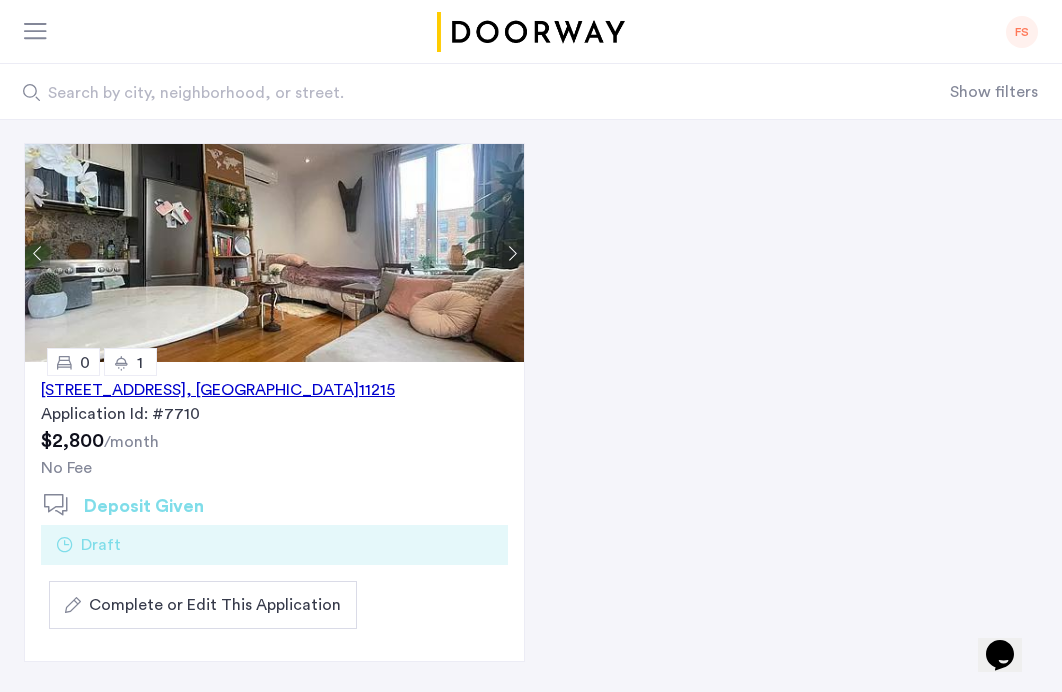 click 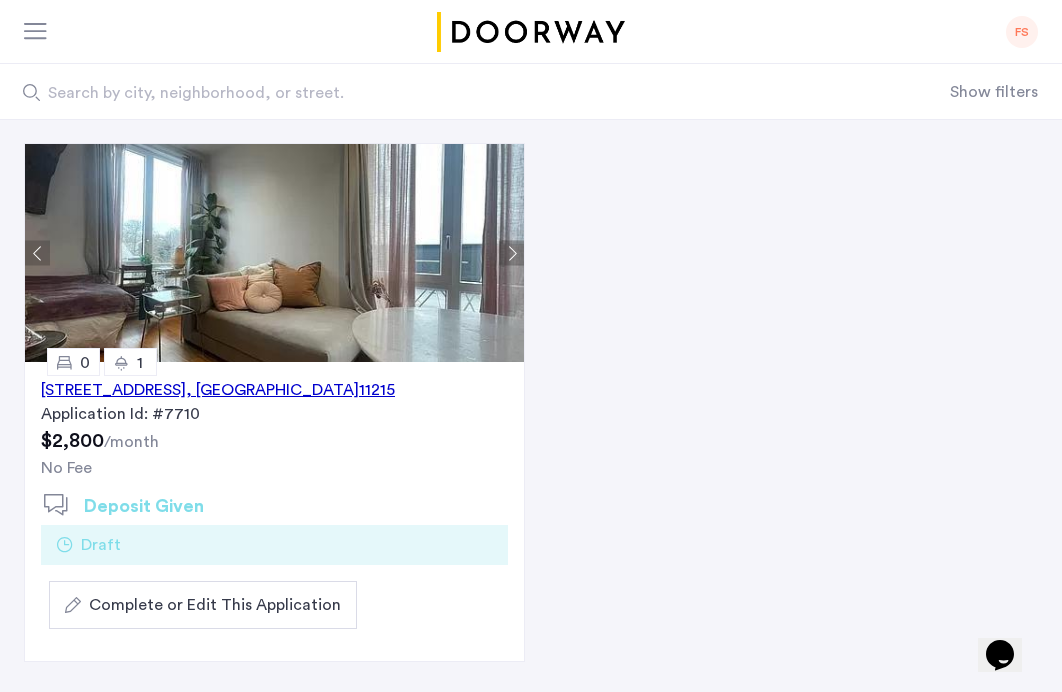 click 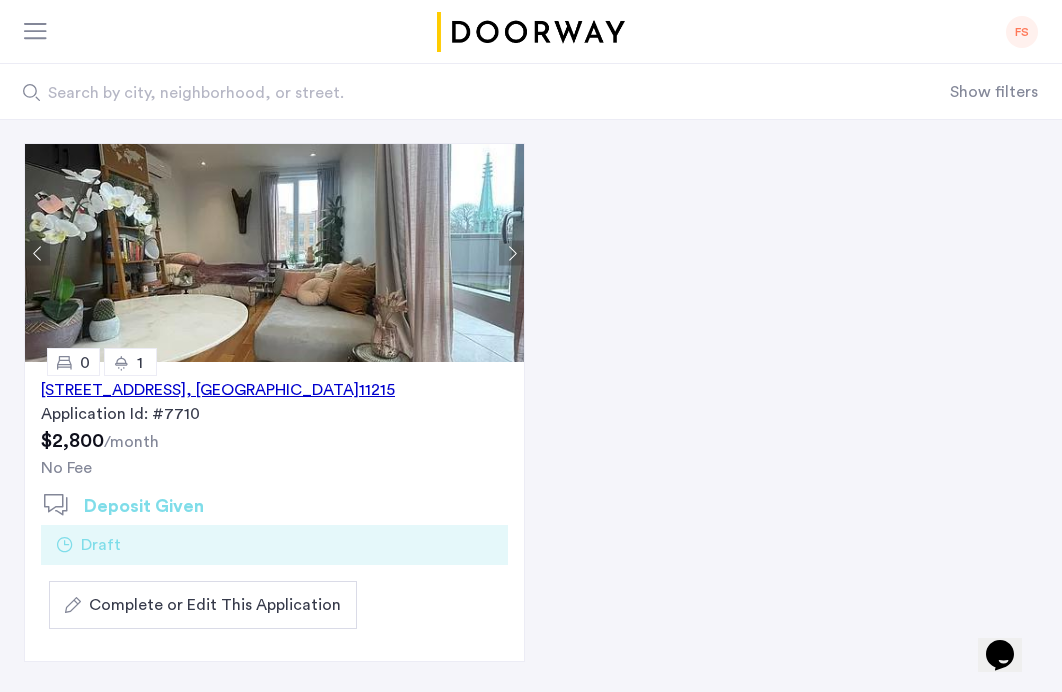 click 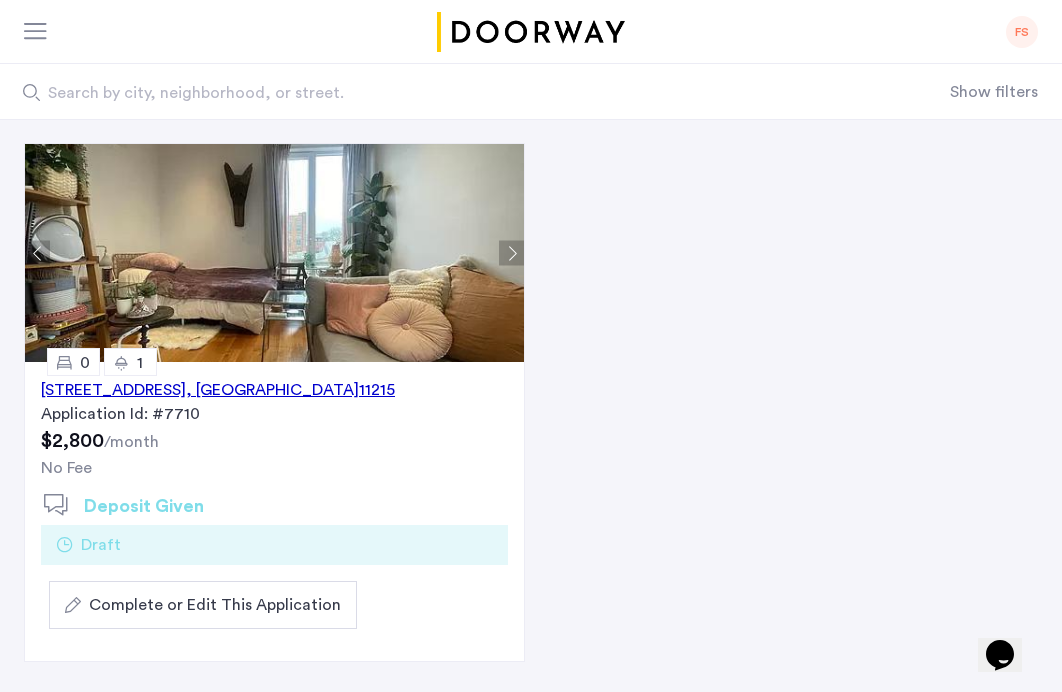 click 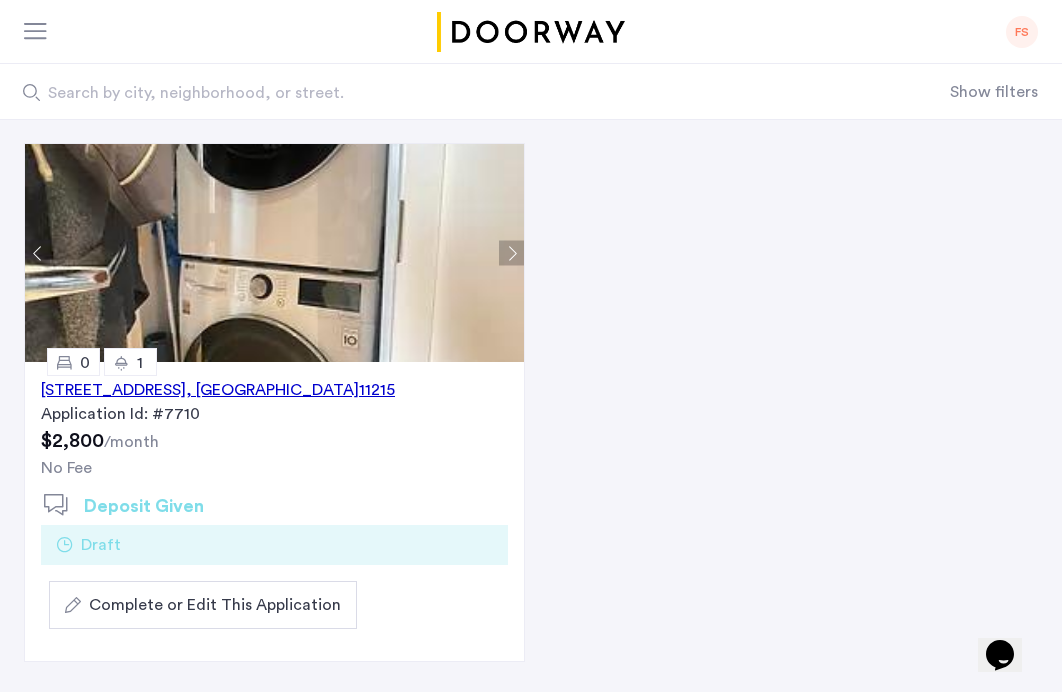 click 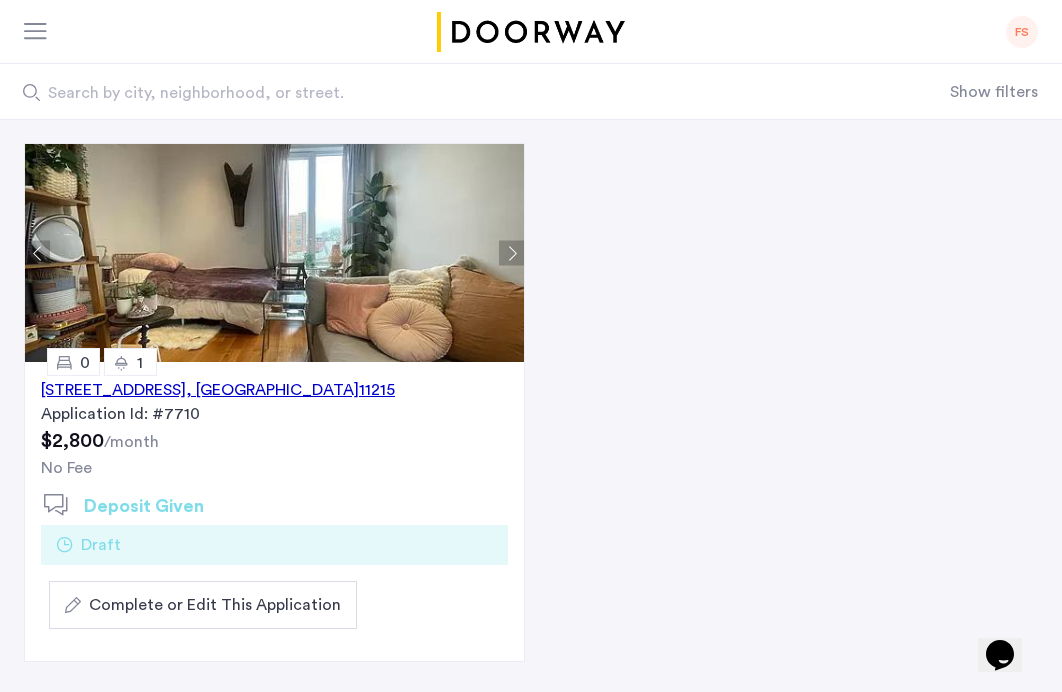 click 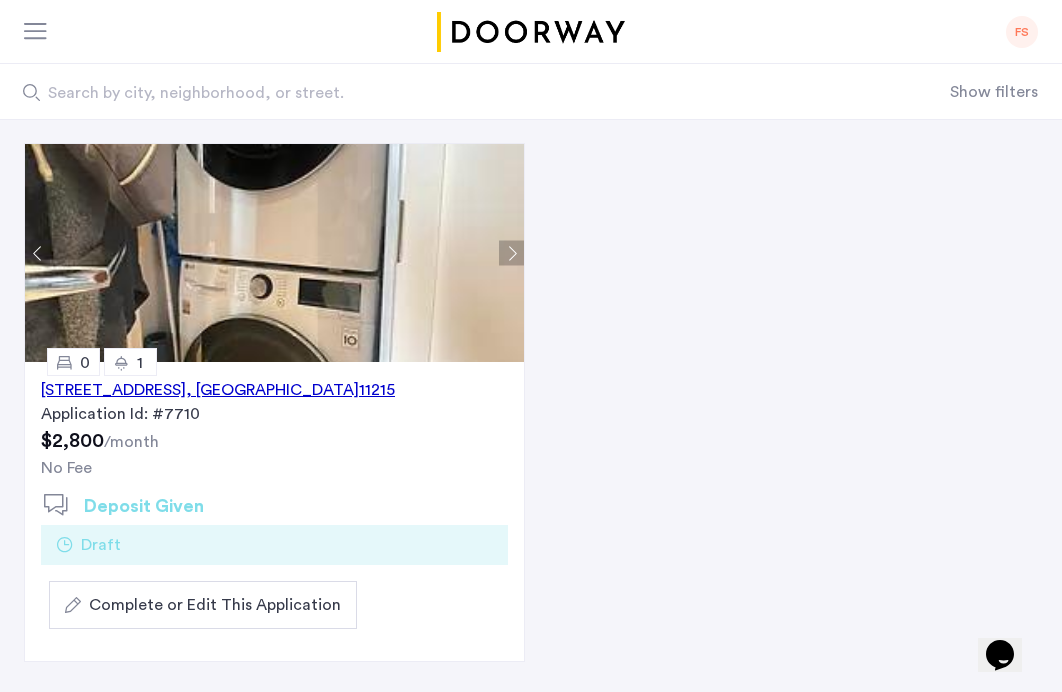 click 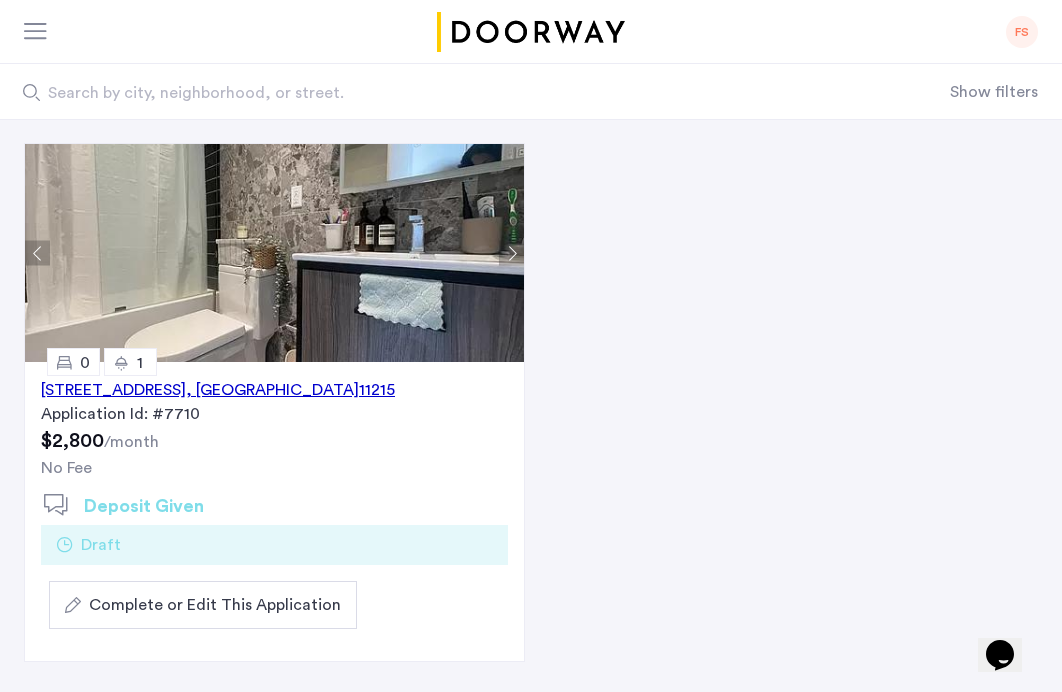 click 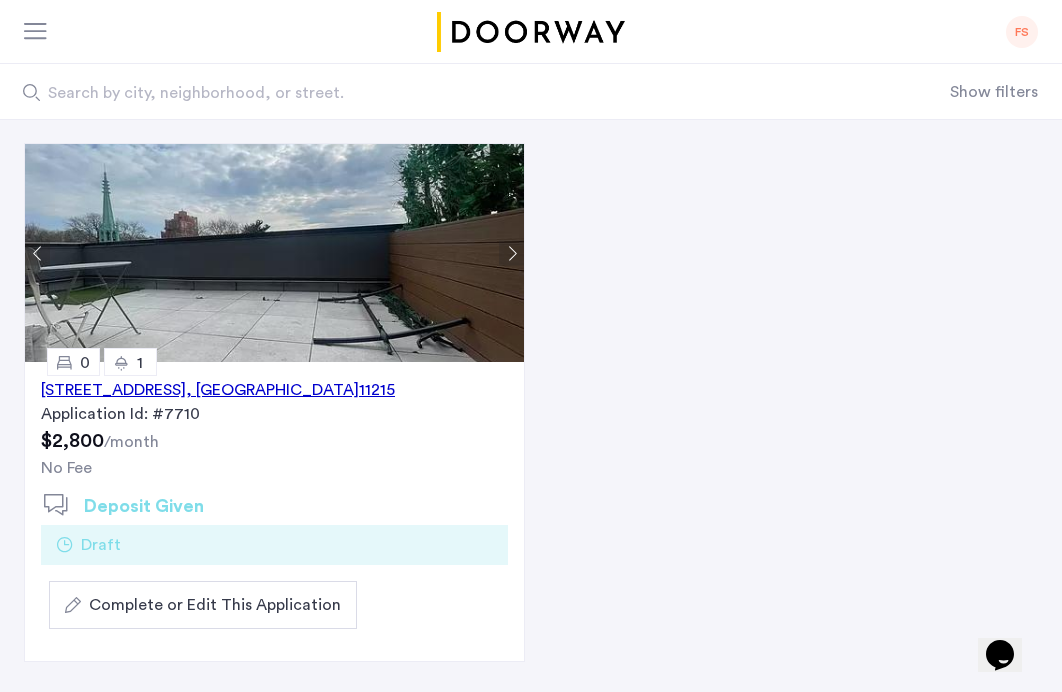 click 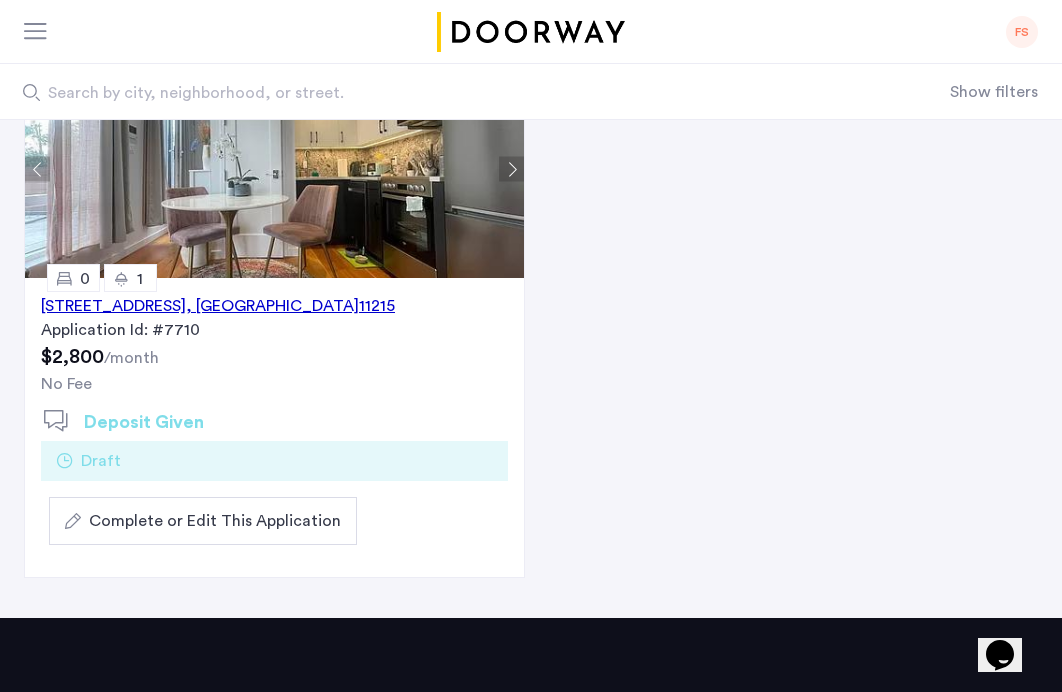 scroll, scrollTop: 265, scrollLeft: 0, axis: vertical 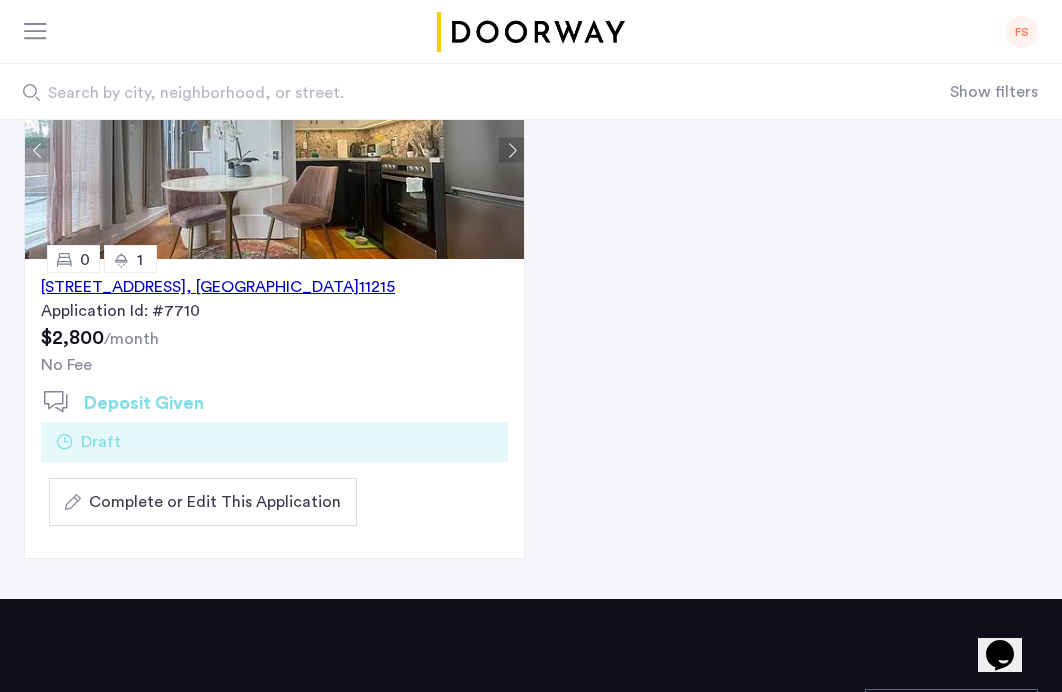 click on "689 5th Avenue, Unit 5B, Brooklyn , NY  11215  Application Id: #7710 $2,800  /month No Fee 0 1 Deposit Given" 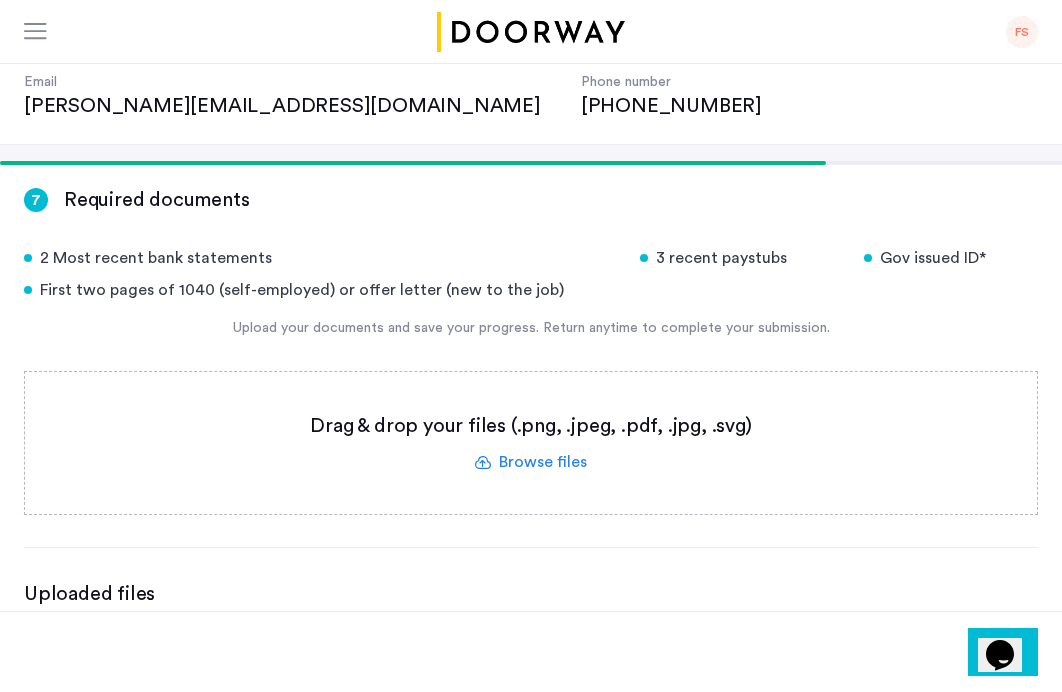 scroll, scrollTop: 254, scrollLeft: 0, axis: vertical 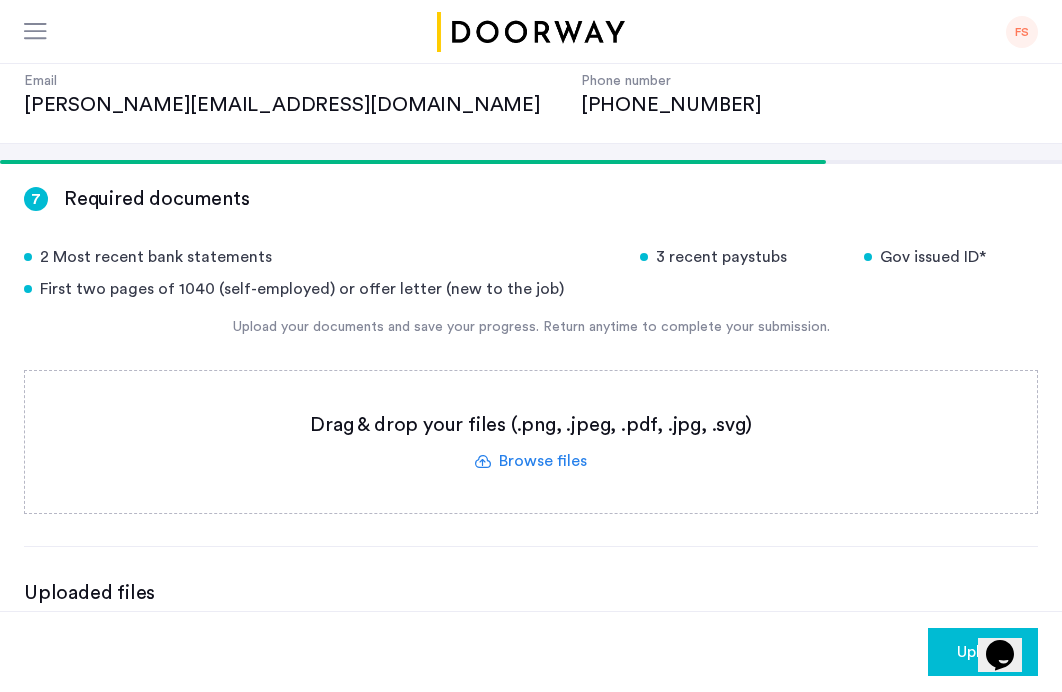 click on "Nephrology Fellowship Contract.pdf 2 Most recent bank statements + 2 Most recent bank statements 3 recent paystubs Gov issued ID First two pages of 1040 (self-employed) or offer letter (new to the job)" 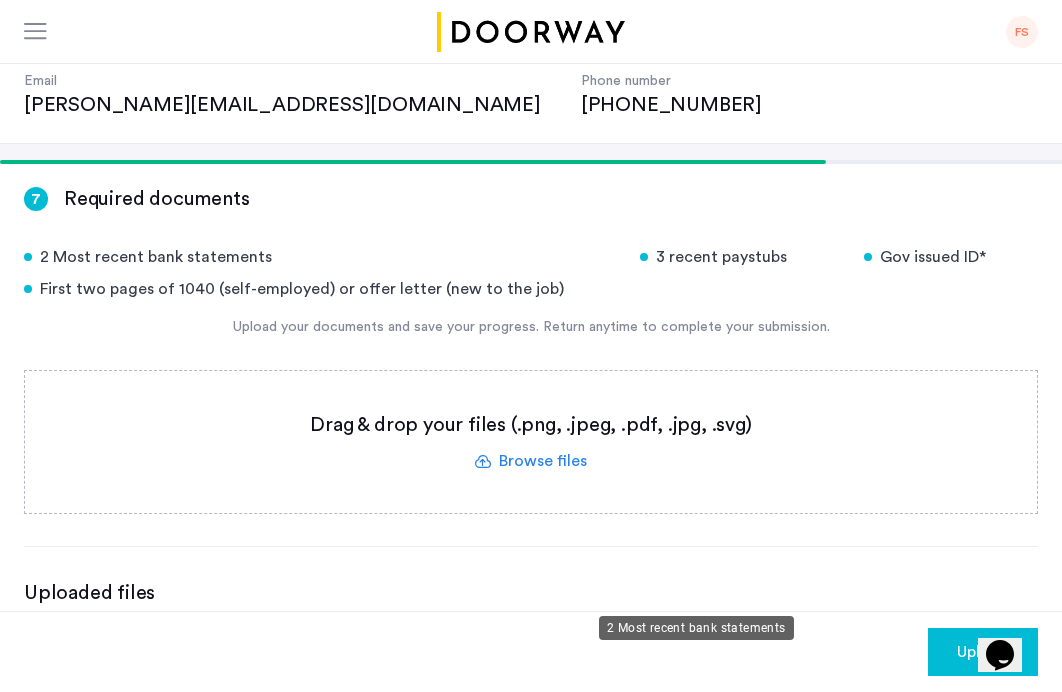 click on "2 Most recent bank statements" at bounding box center (696, 655) 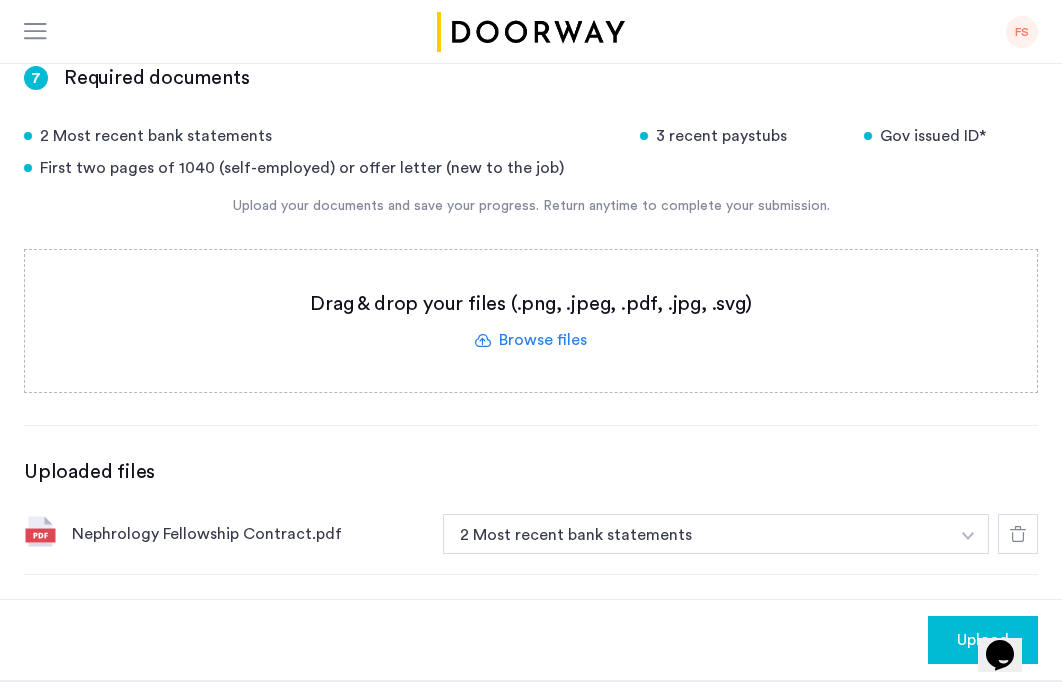 scroll, scrollTop: 421, scrollLeft: 0, axis: vertical 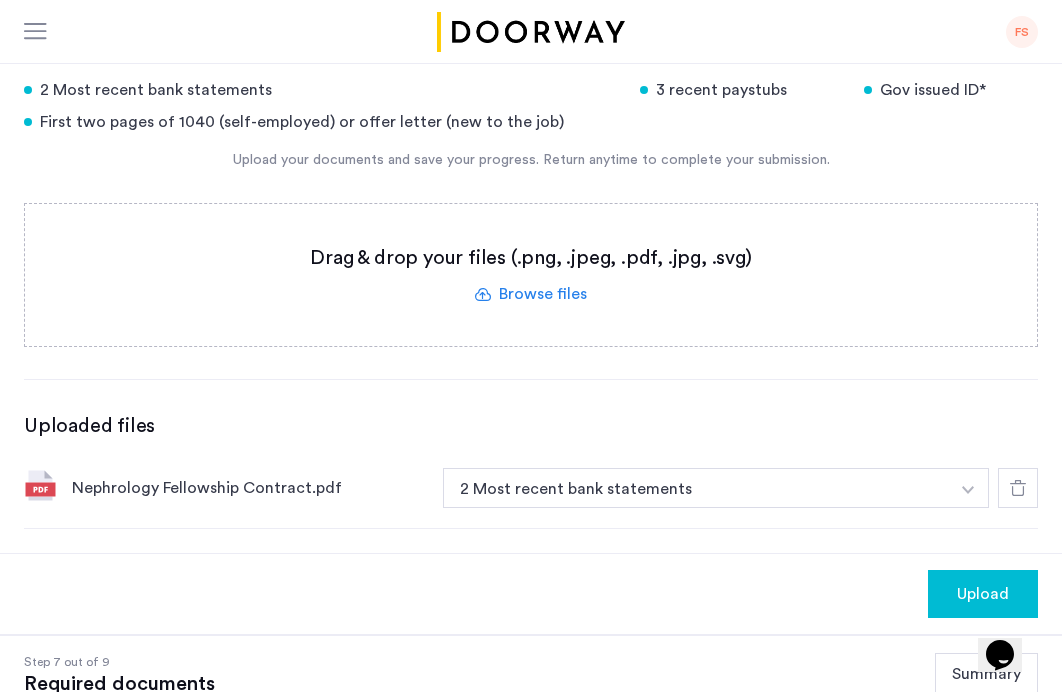 click at bounding box center [968, 488] 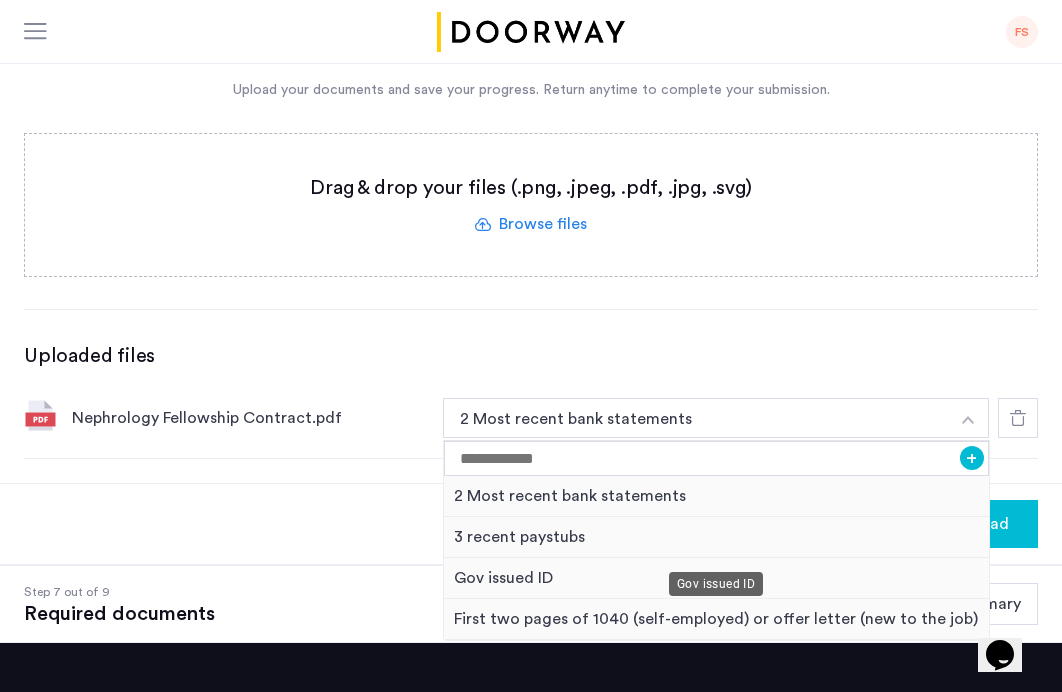 scroll, scrollTop: 503, scrollLeft: 0, axis: vertical 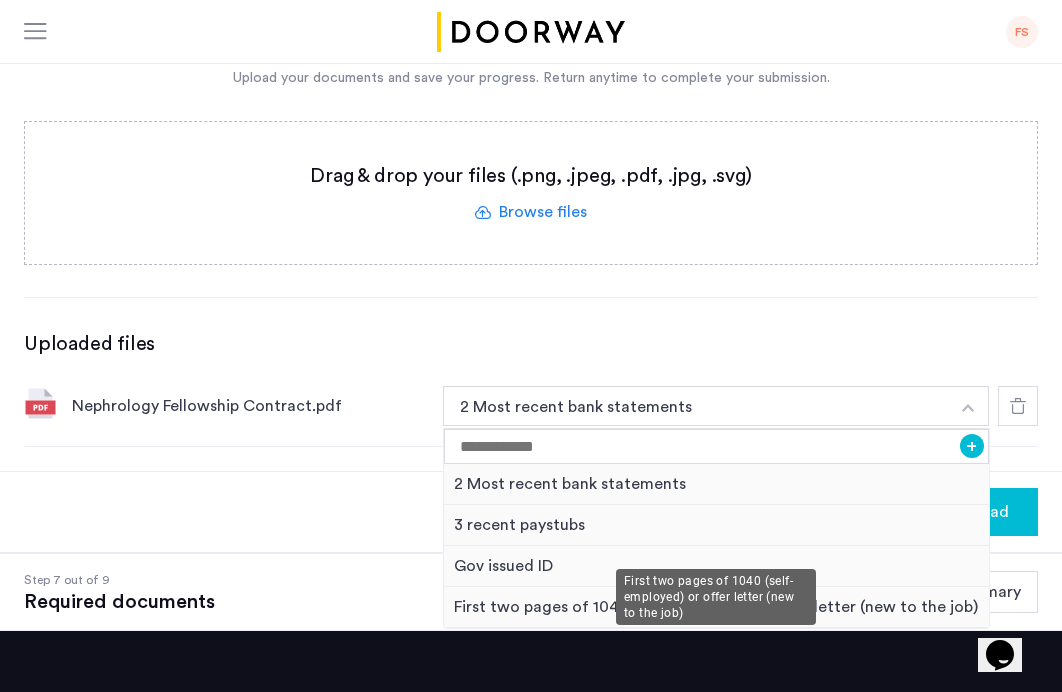 click on "First two pages of 1040 (self-employed) or offer letter (new to the job)" at bounding box center [716, 607] 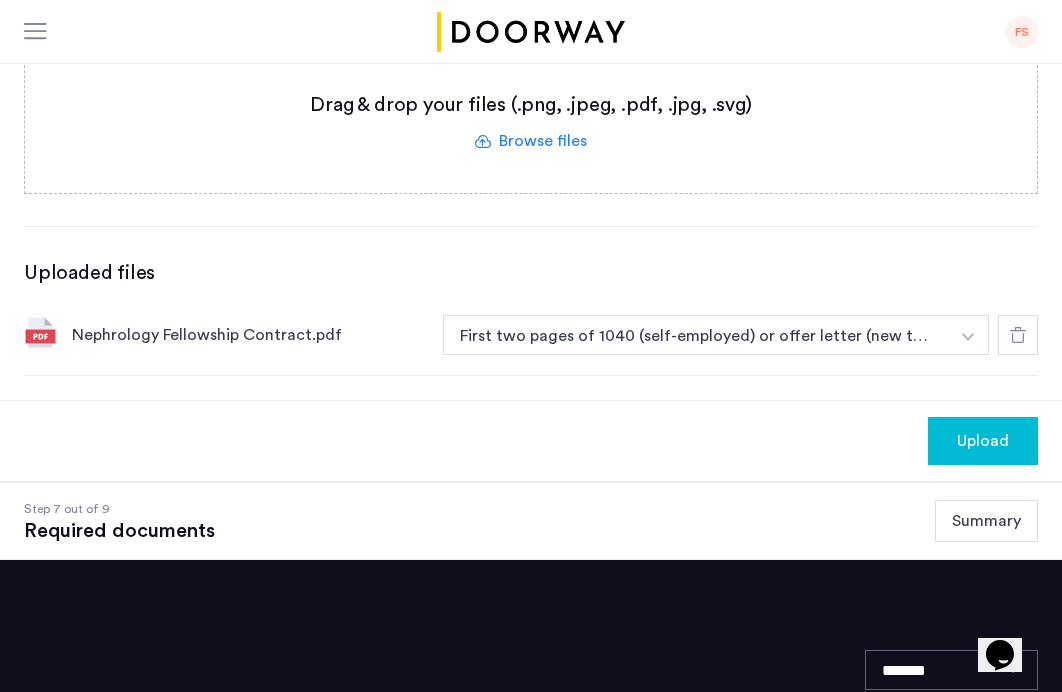 scroll, scrollTop: 562, scrollLeft: 0, axis: vertical 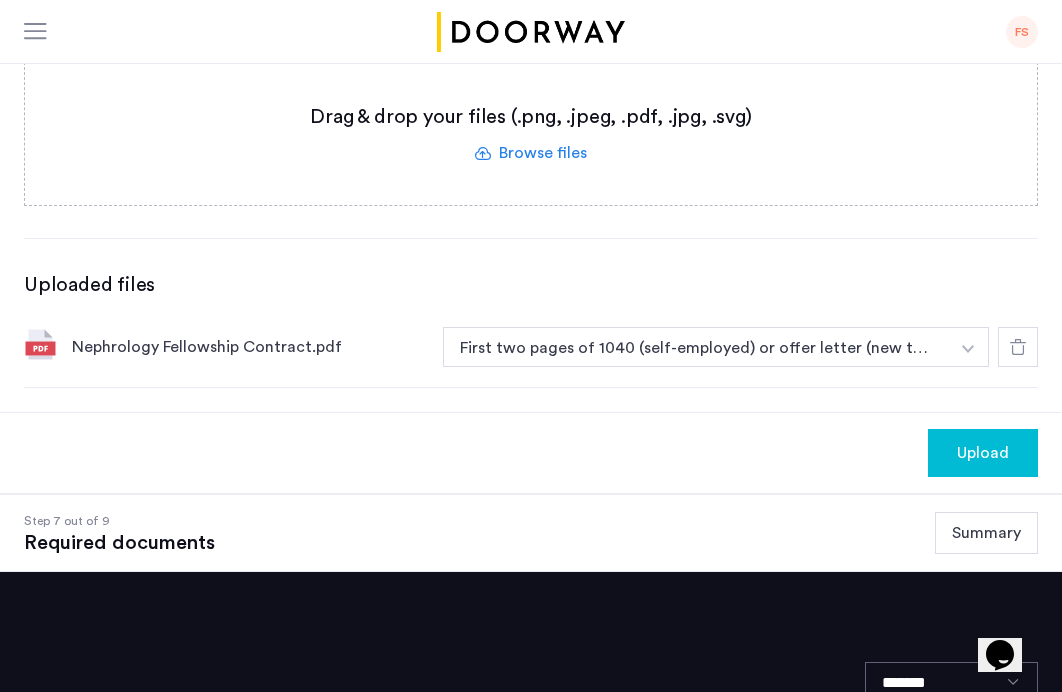 click on "Upload" 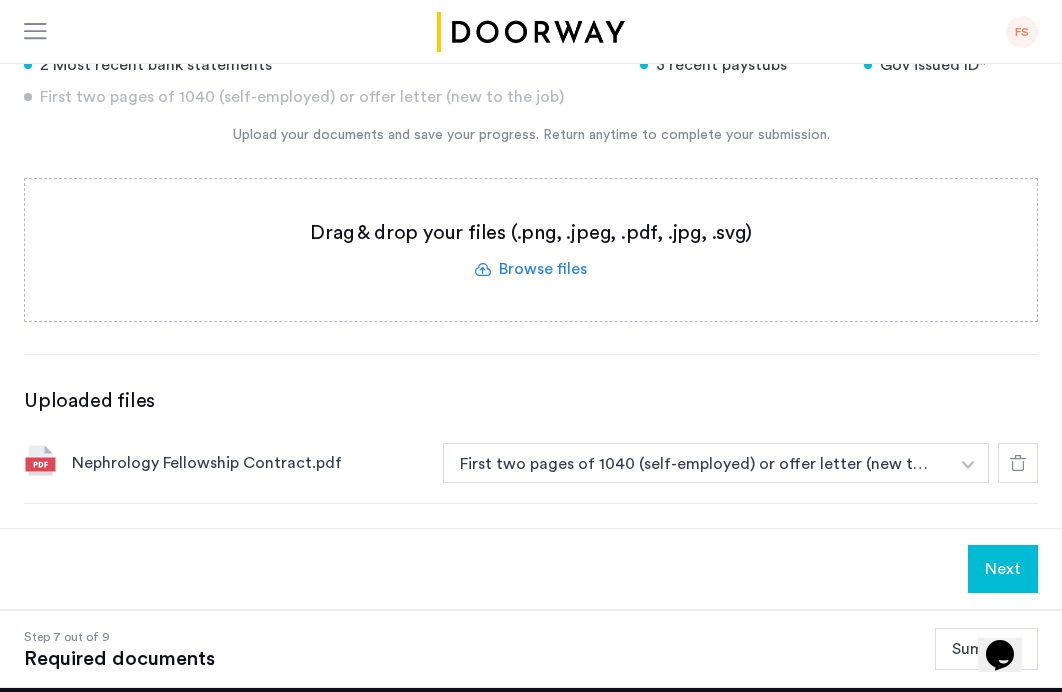 scroll, scrollTop: 470, scrollLeft: 0, axis: vertical 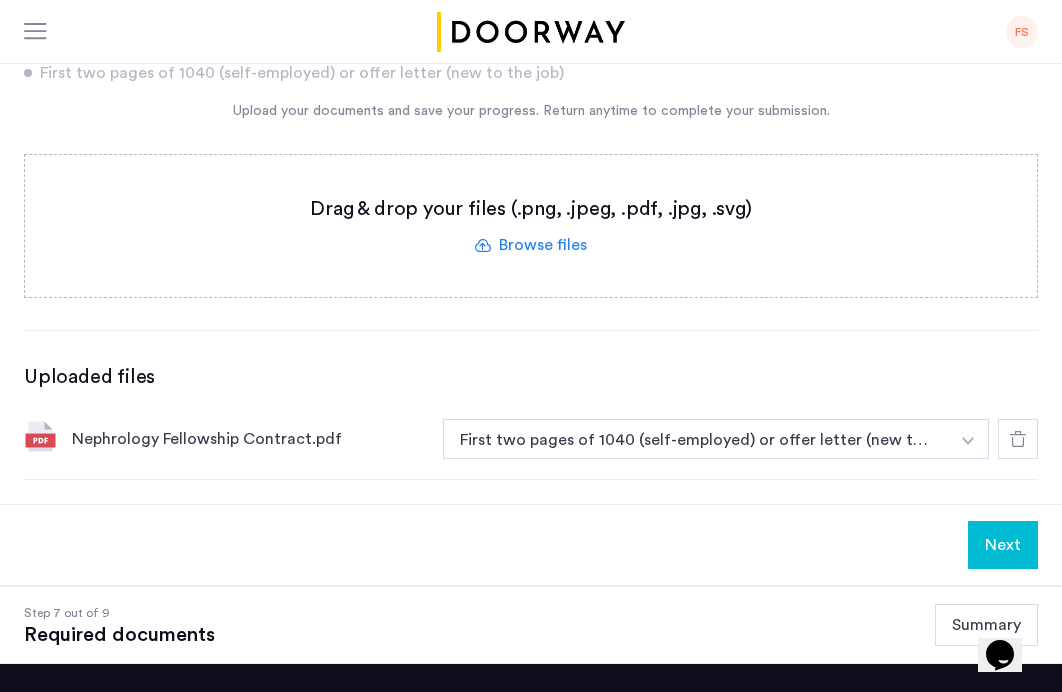 click on "Next" 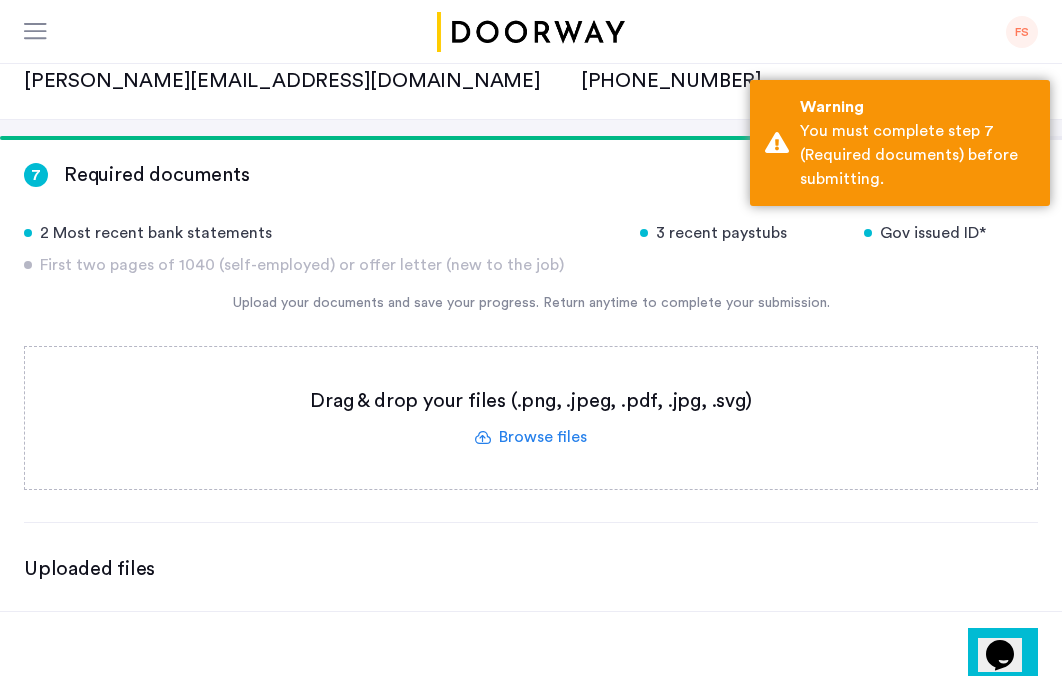 scroll, scrollTop: 249, scrollLeft: 0, axis: vertical 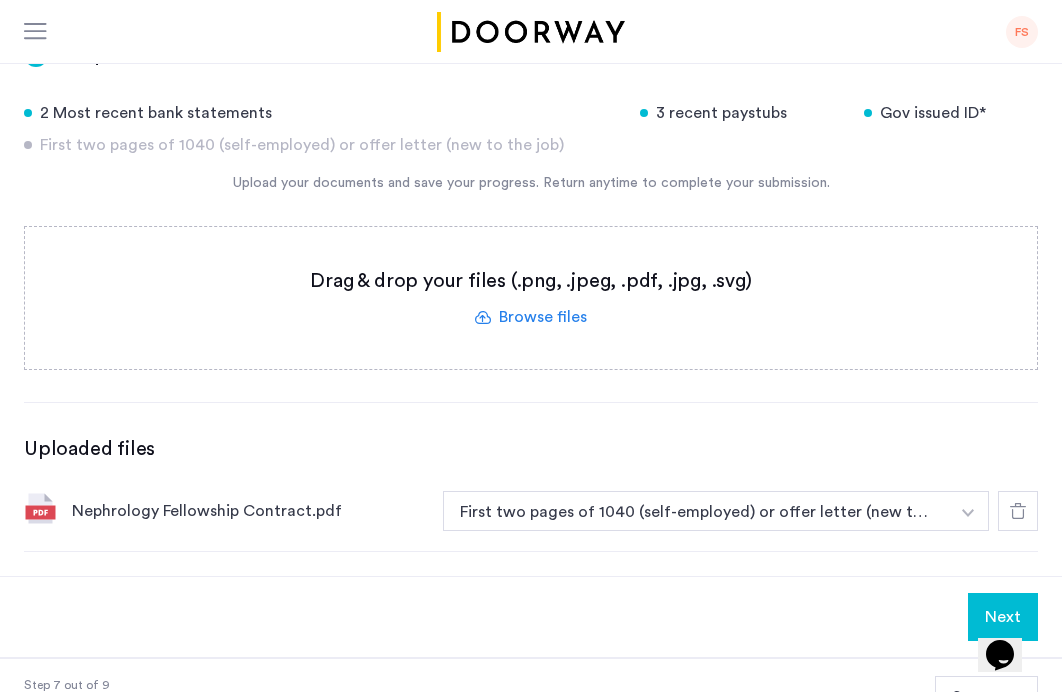click 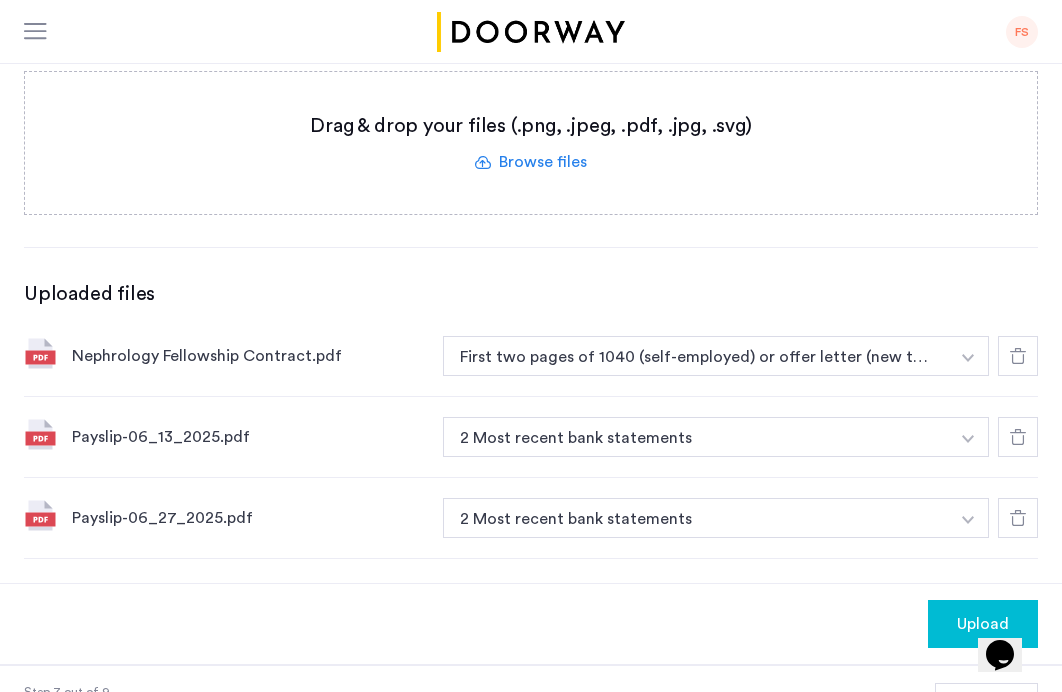scroll, scrollTop: 581, scrollLeft: 0, axis: vertical 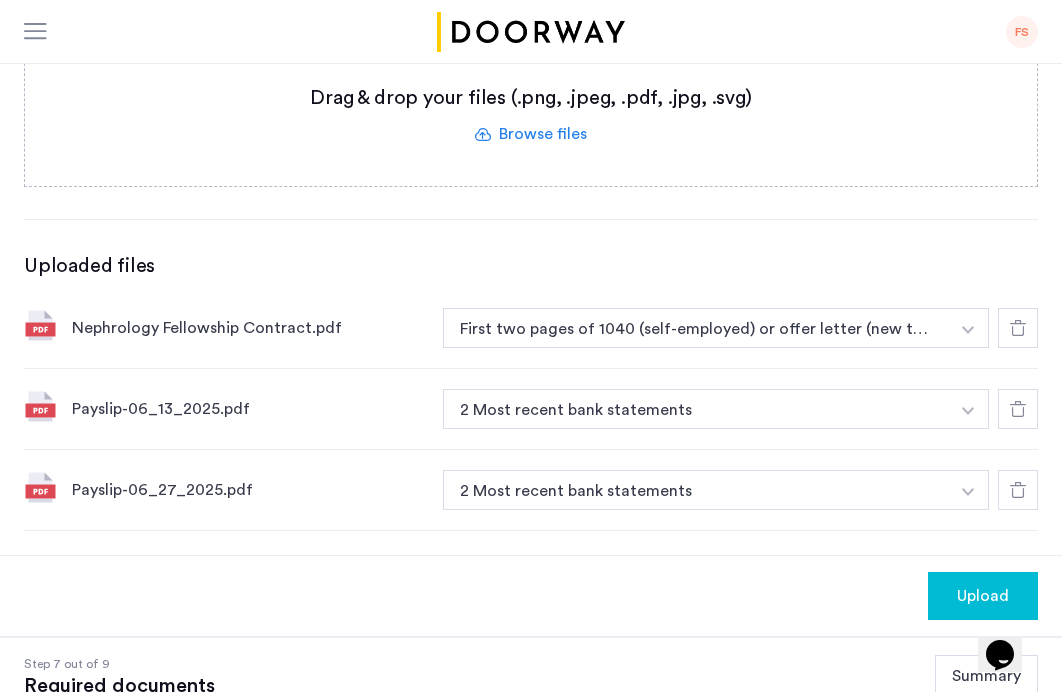 click at bounding box center (968, 328) 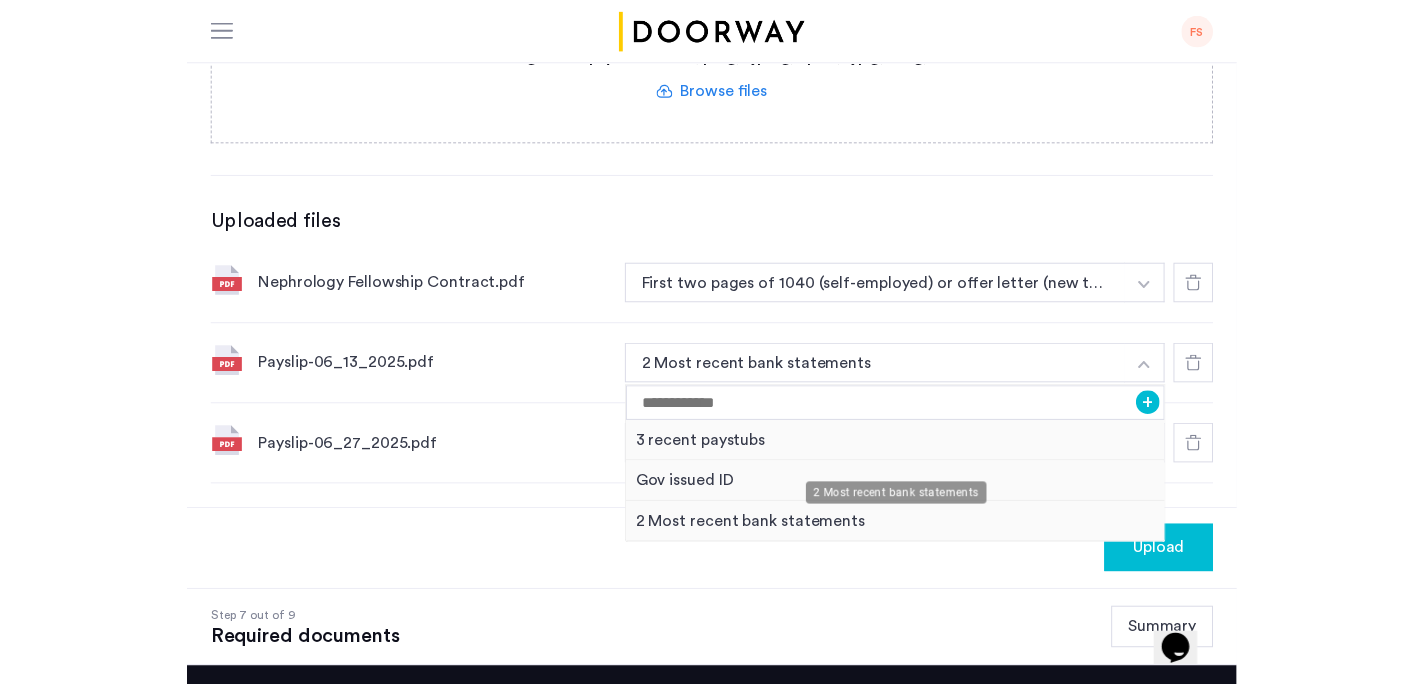 scroll, scrollTop: 626, scrollLeft: 0, axis: vertical 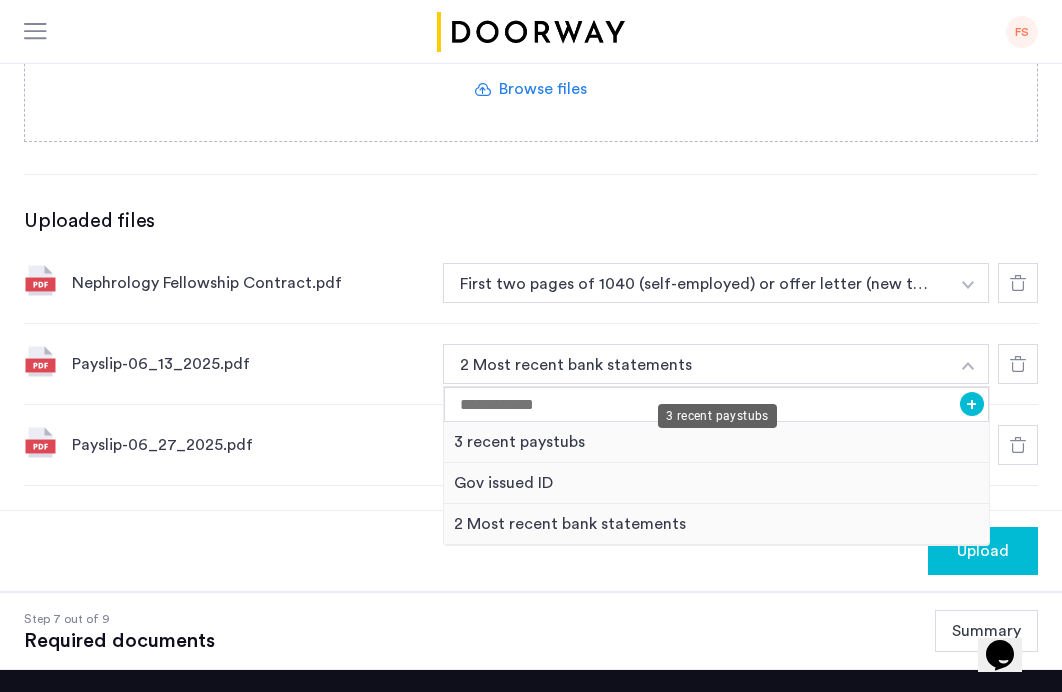 click on "3 recent paystubs" at bounding box center (716, 442) 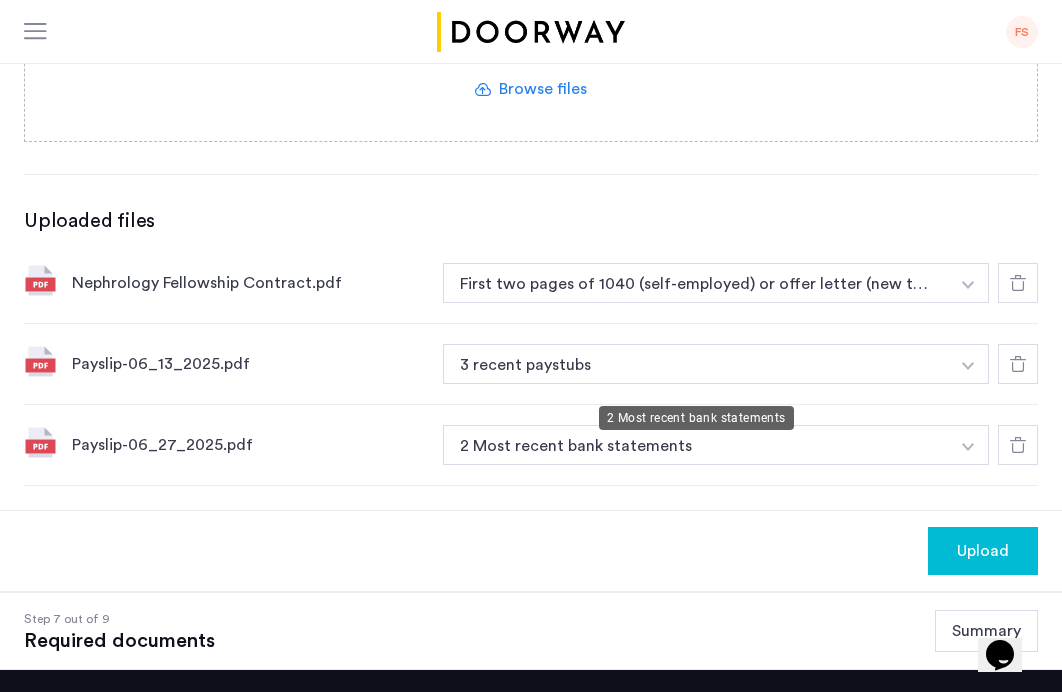 click on "2 Most recent bank statements" at bounding box center (696, 445) 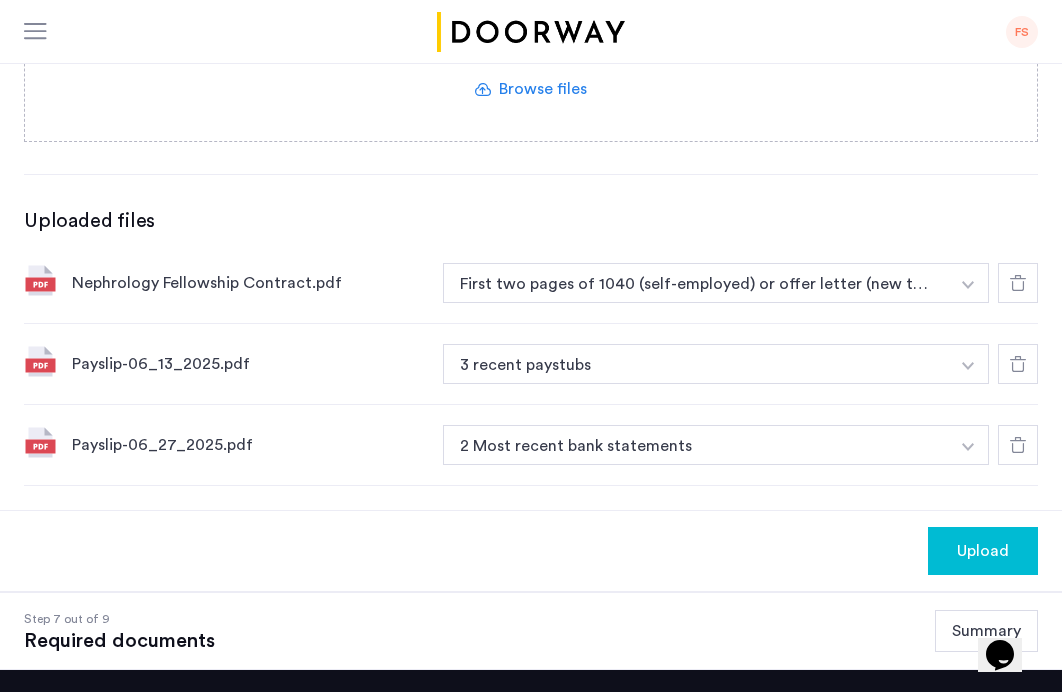 click at bounding box center (968, 283) 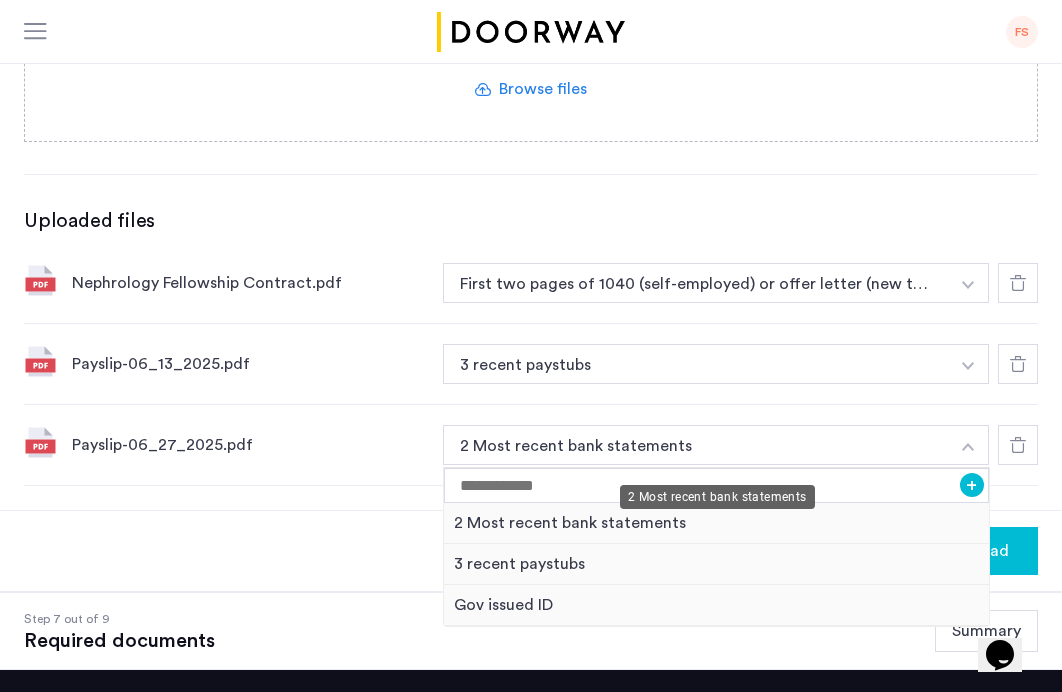 click on "2 Most recent bank statements" at bounding box center [717, 497] 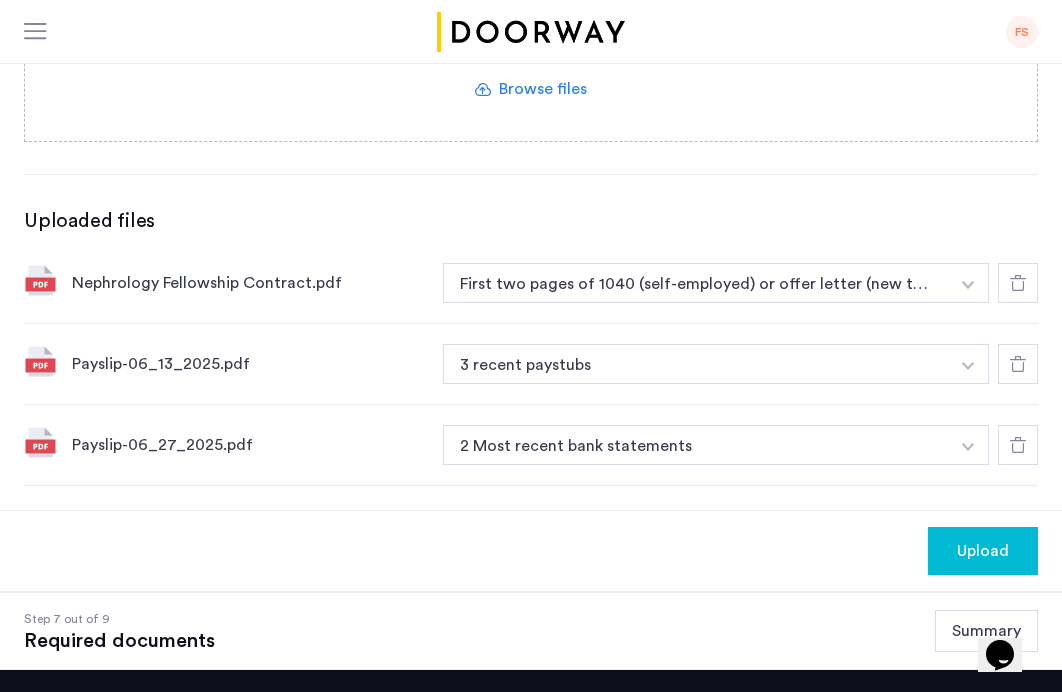 click at bounding box center (968, 285) 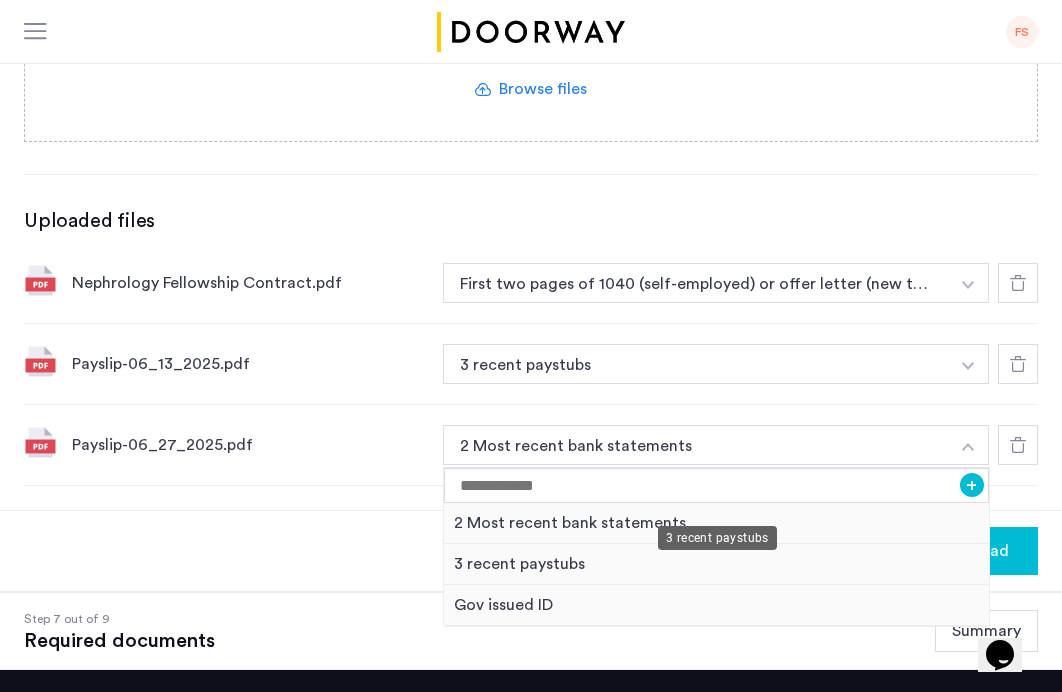 click on "3 recent paystubs" at bounding box center [716, 564] 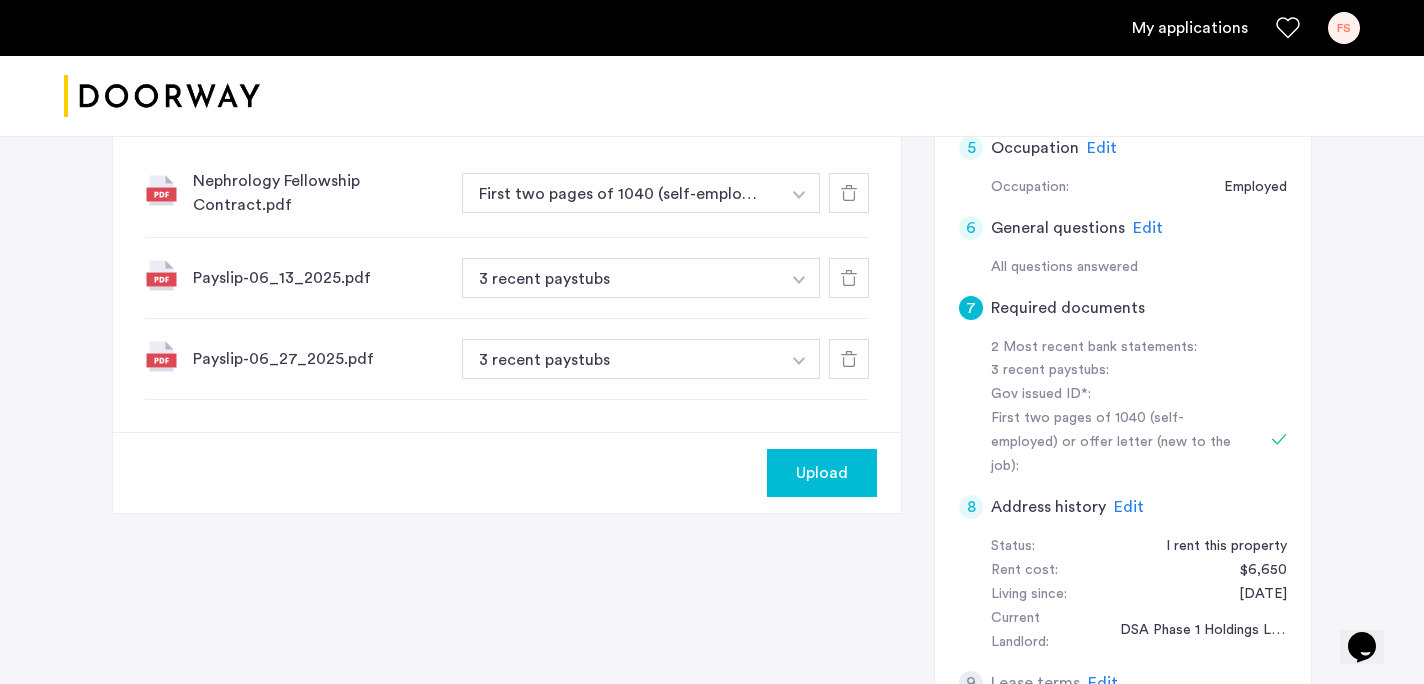 scroll, scrollTop: 788, scrollLeft: 0, axis: vertical 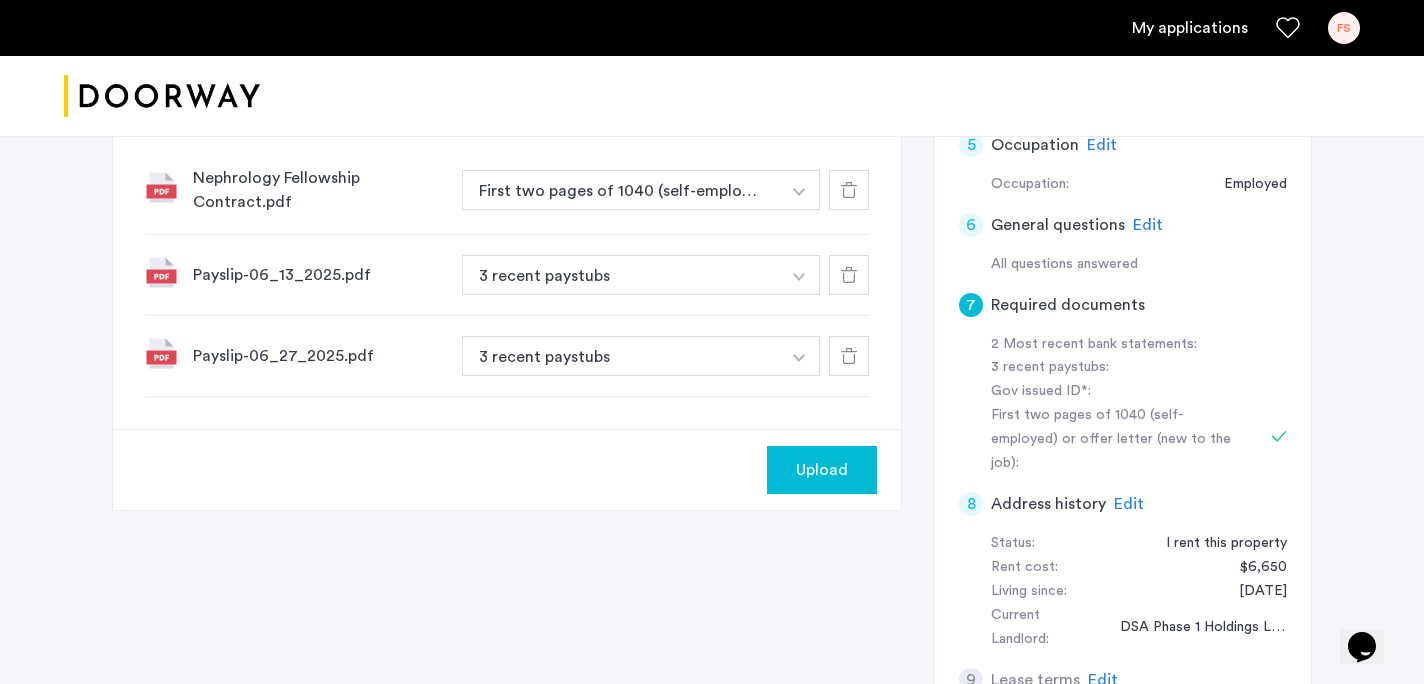 click on "Upload" 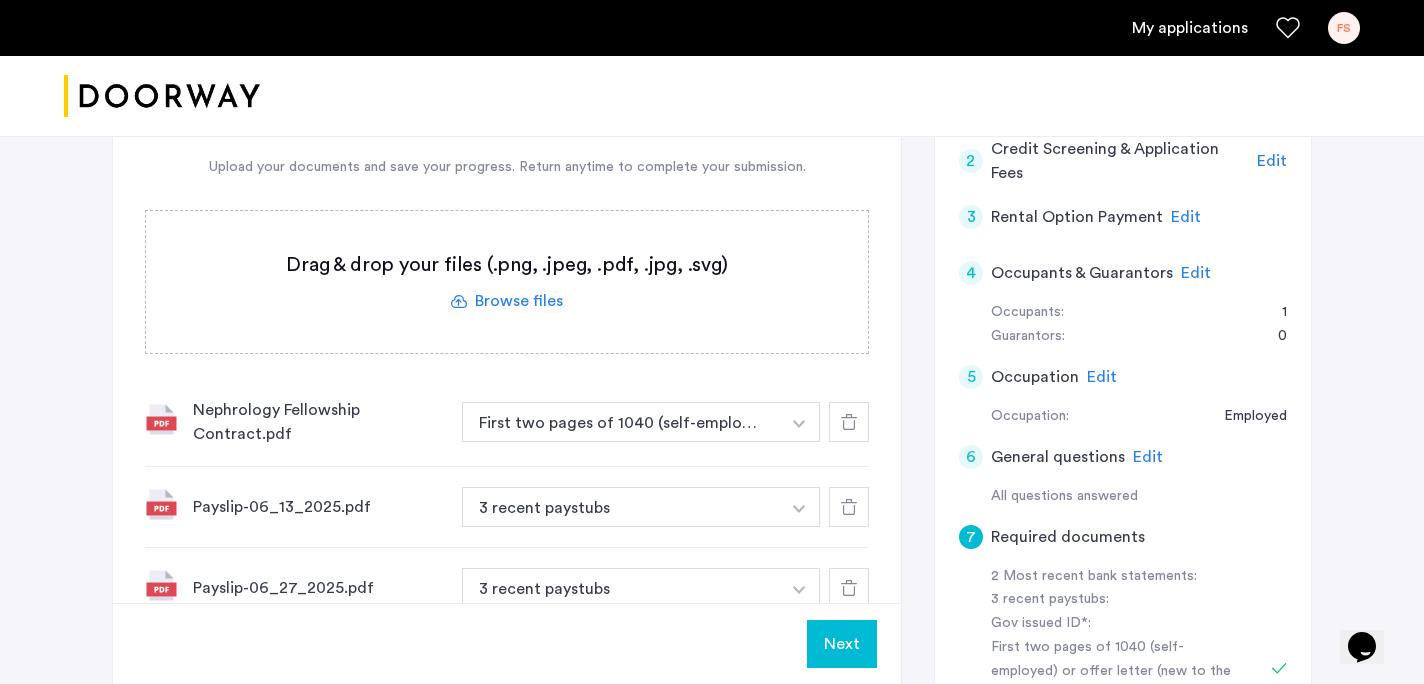 scroll, scrollTop: 555, scrollLeft: 0, axis: vertical 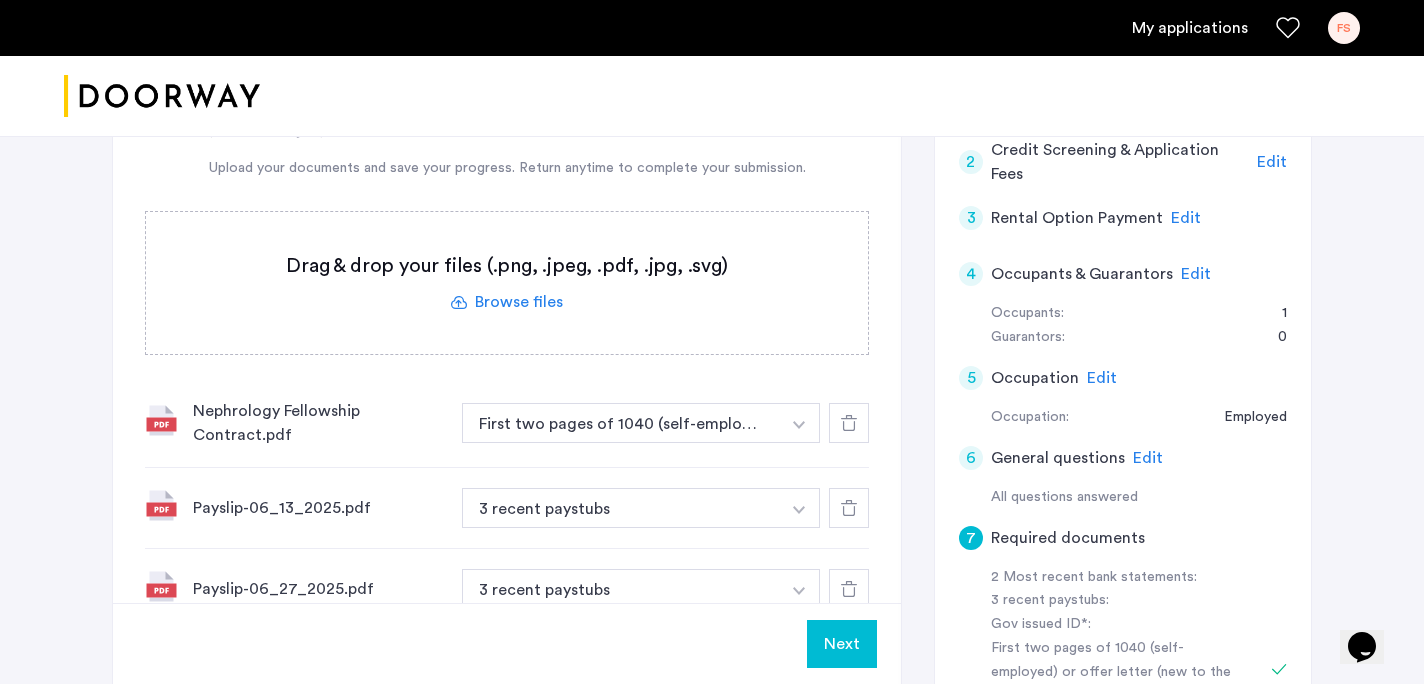 click 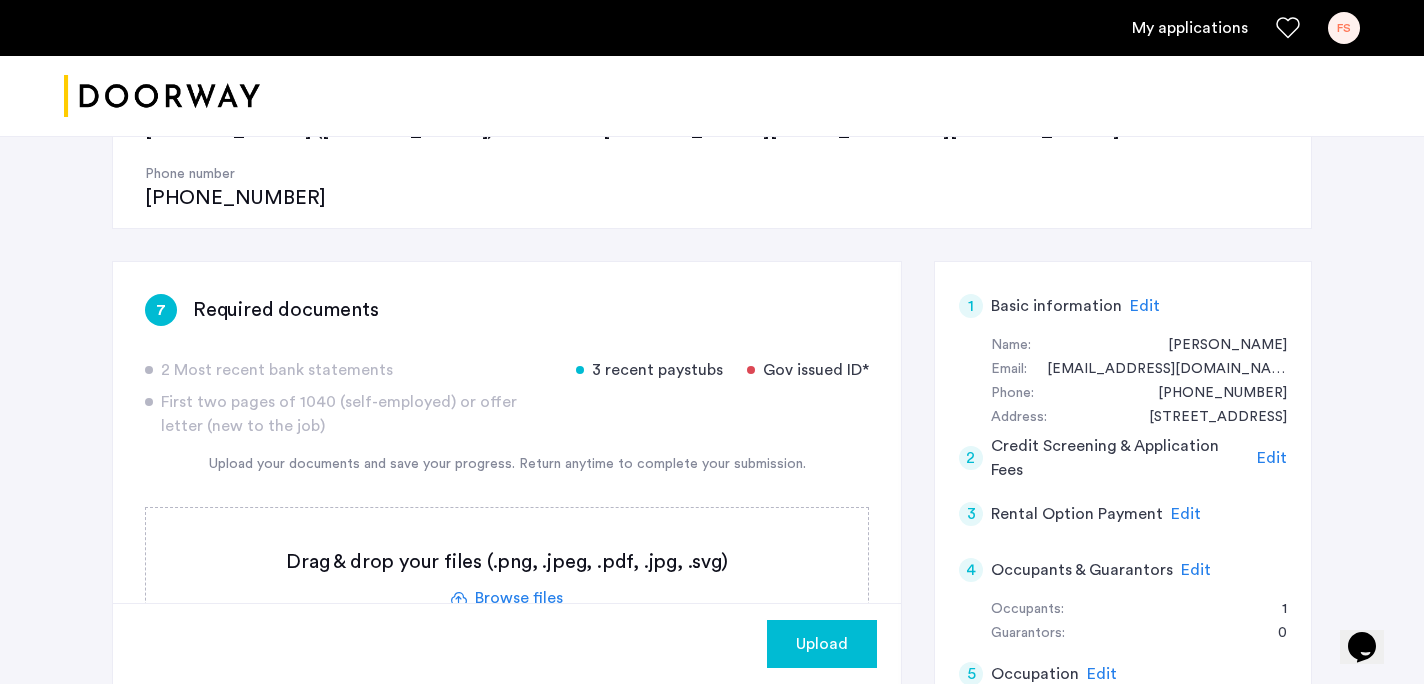 scroll, scrollTop: 286, scrollLeft: 0, axis: vertical 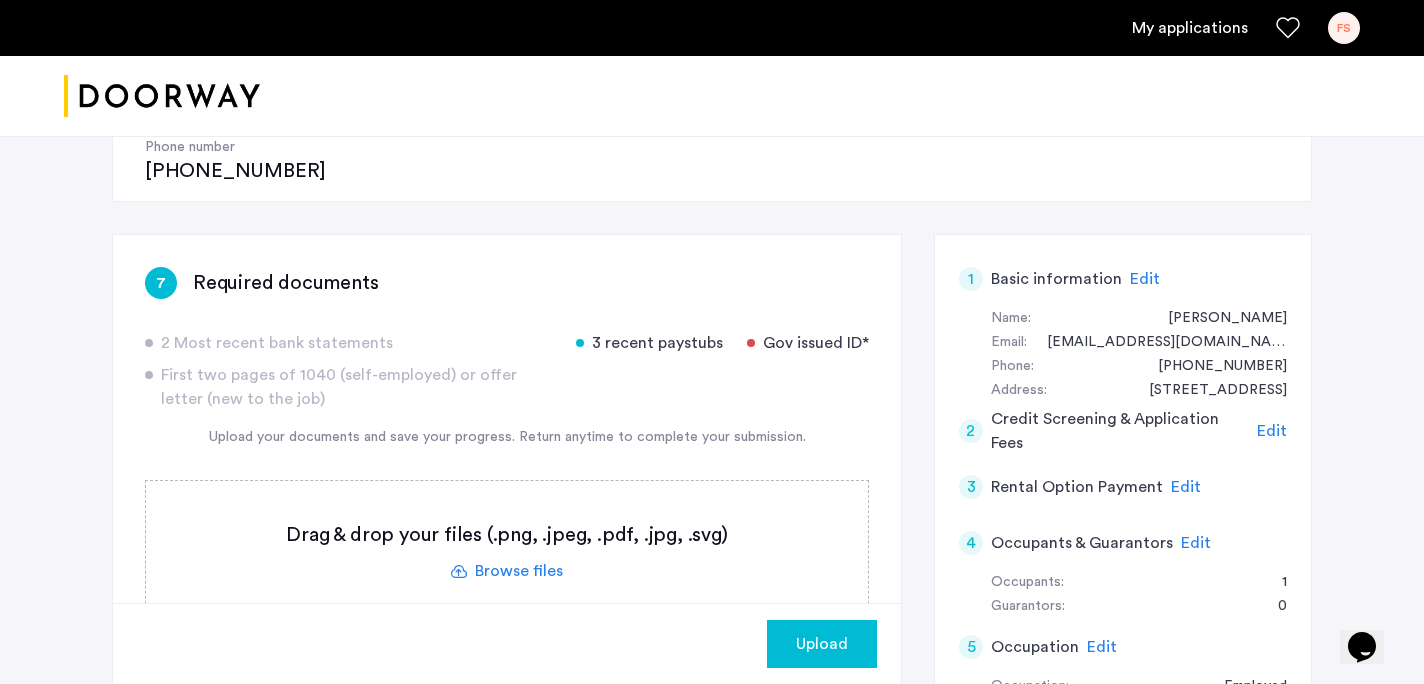click 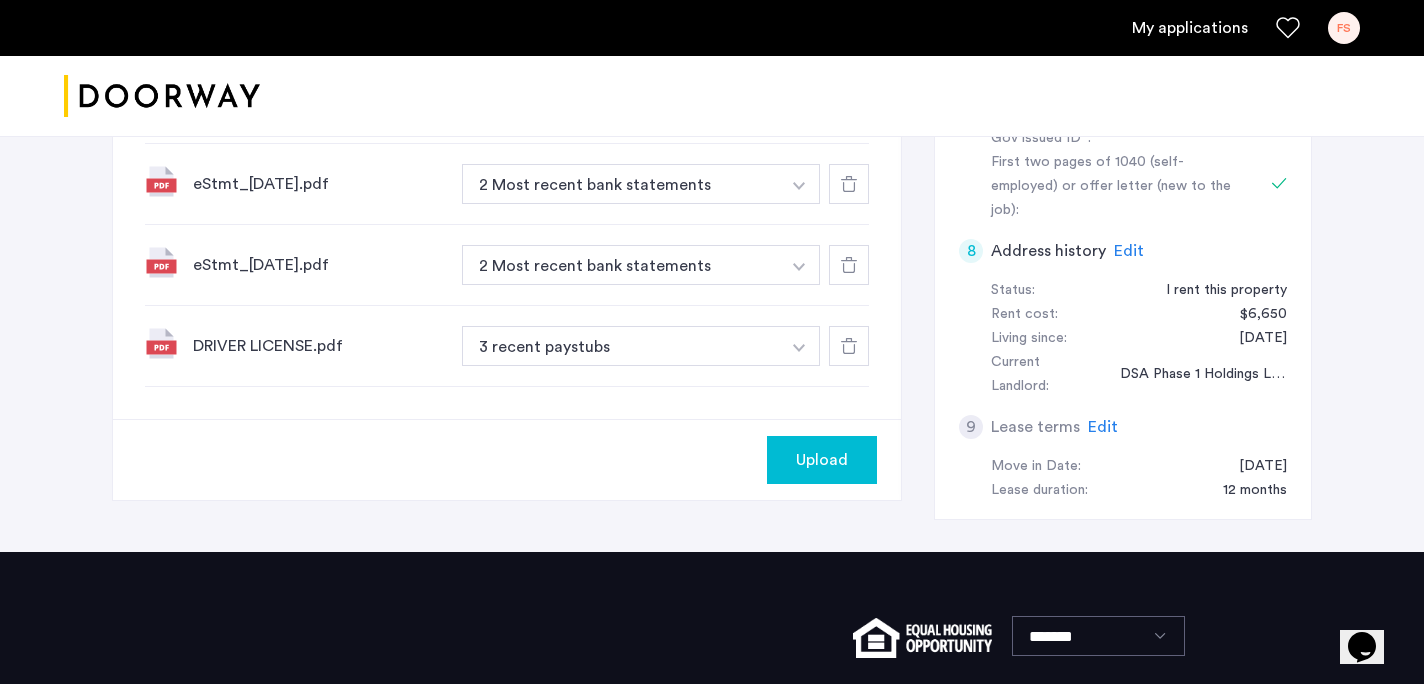 scroll, scrollTop: 1026, scrollLeft: 0, axis: vertical 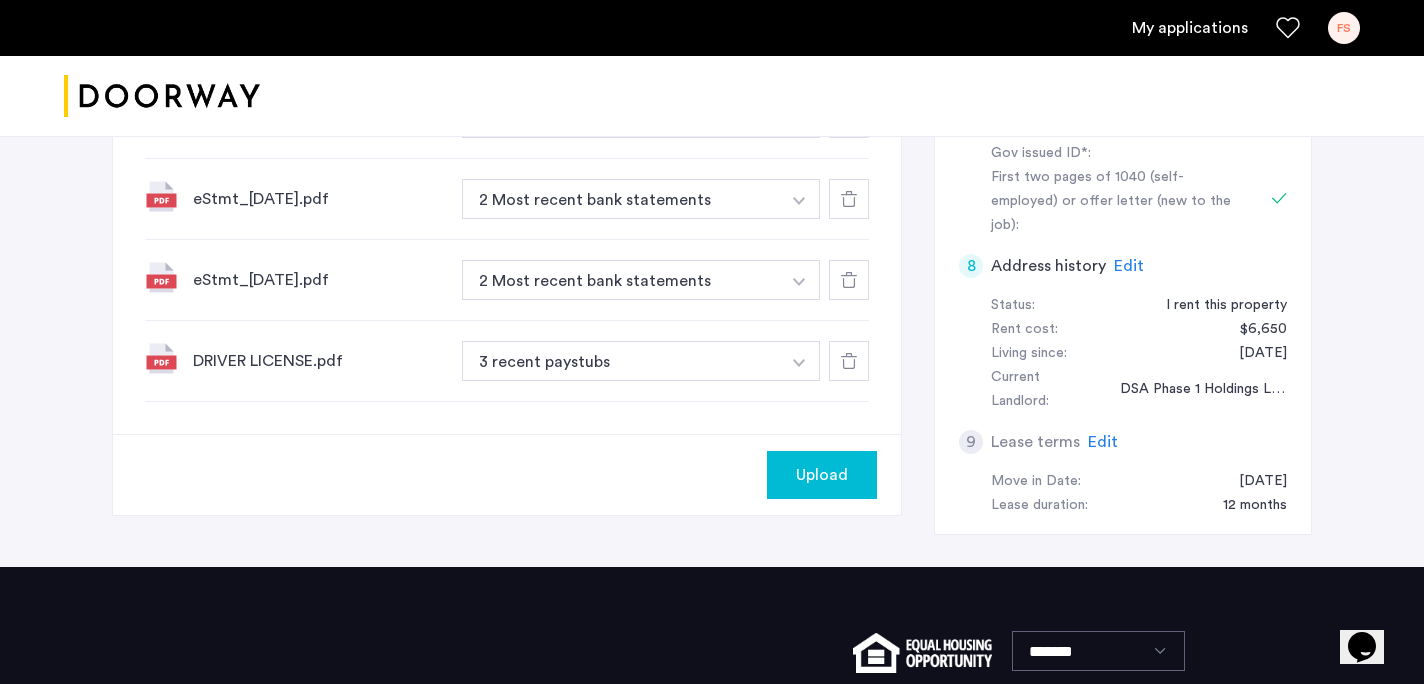 click at bounding box center [799, -48] 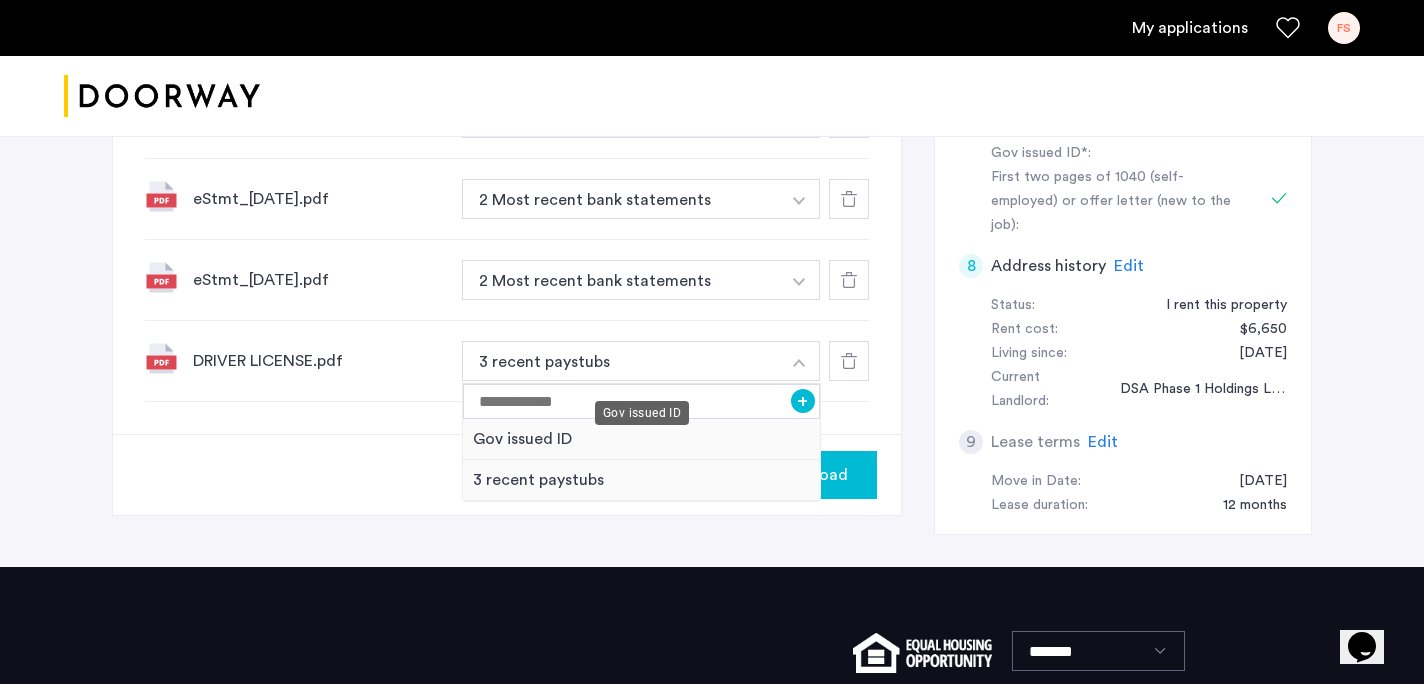 click on "Gov issued ID" at bounding box center (641, 439) 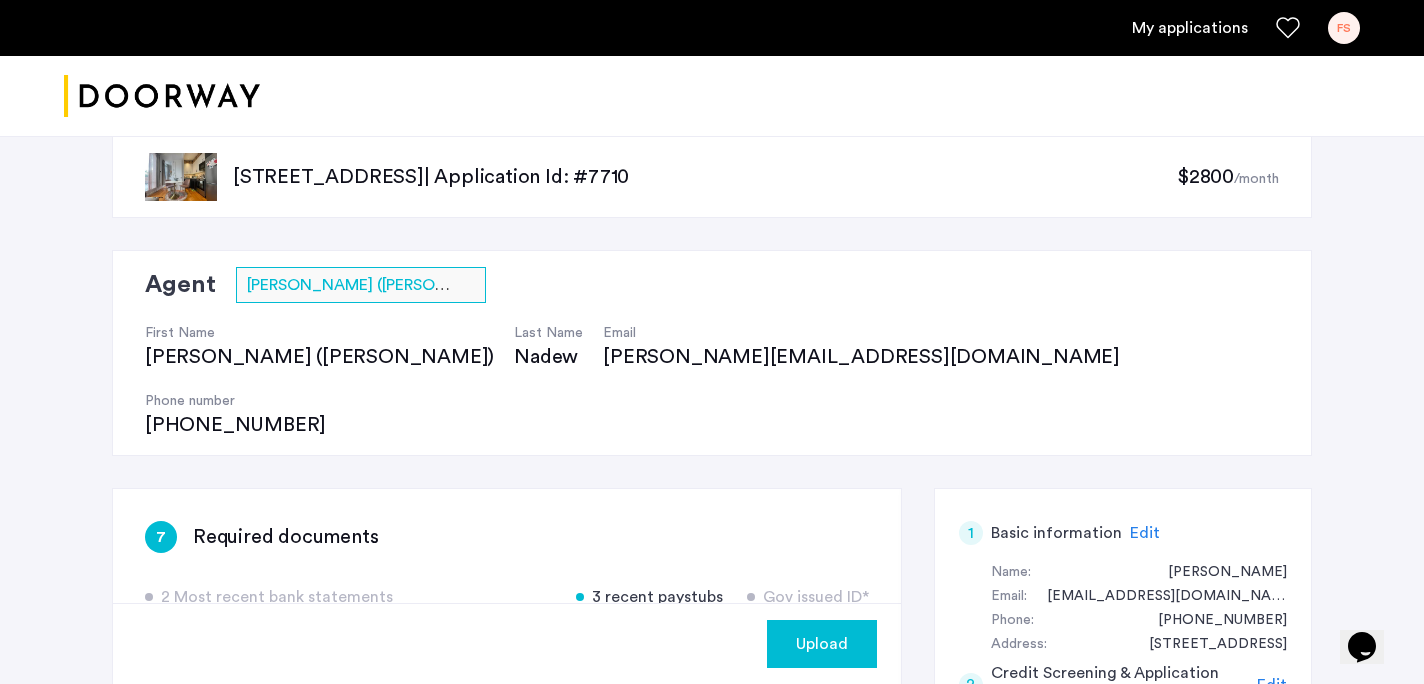 scroll, scrollTop: 0, scrollLeft: 0, axis: both 